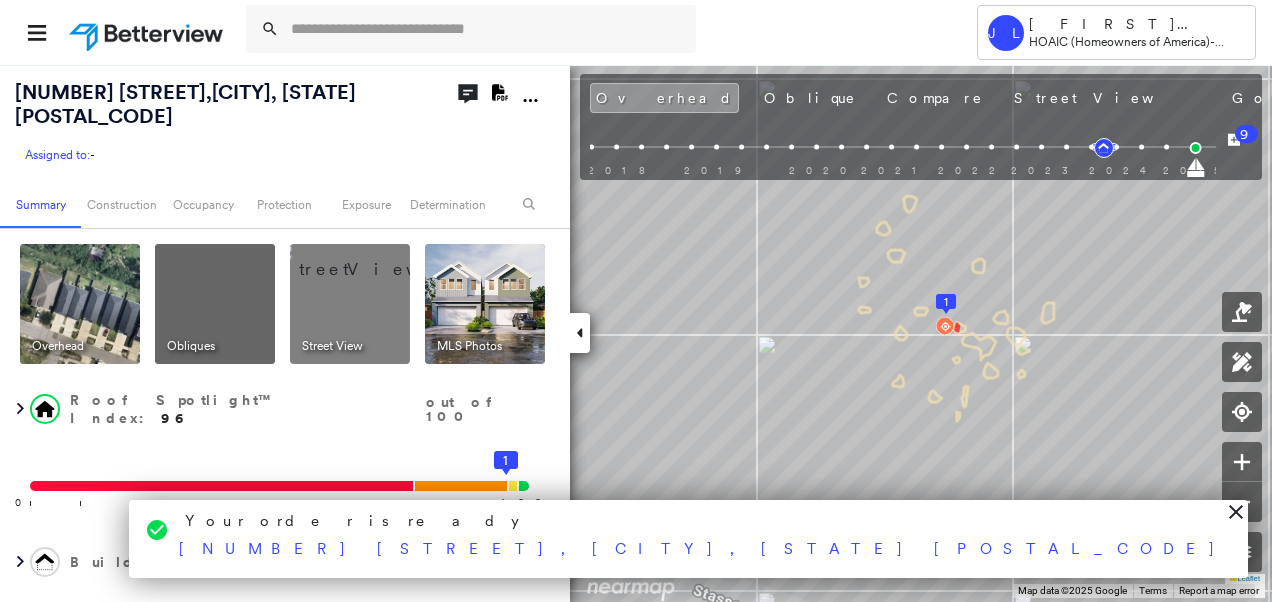 scroll, scrollTop: 0, scrollLeft: 0, axis: both 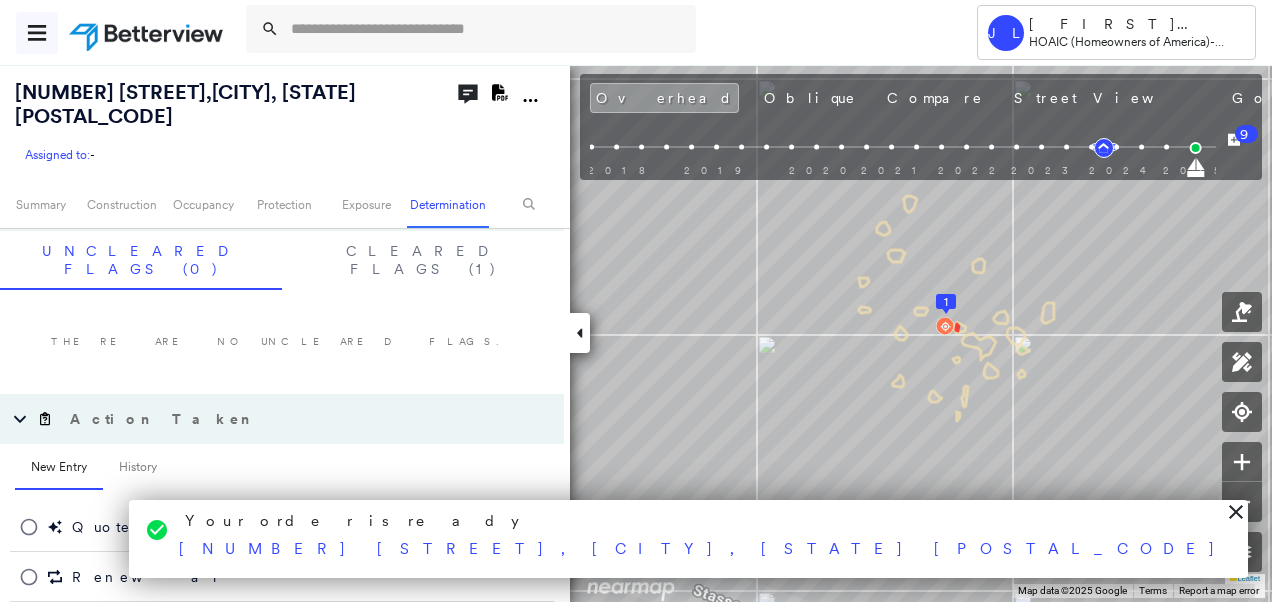 click at bounding box center [37, 33] 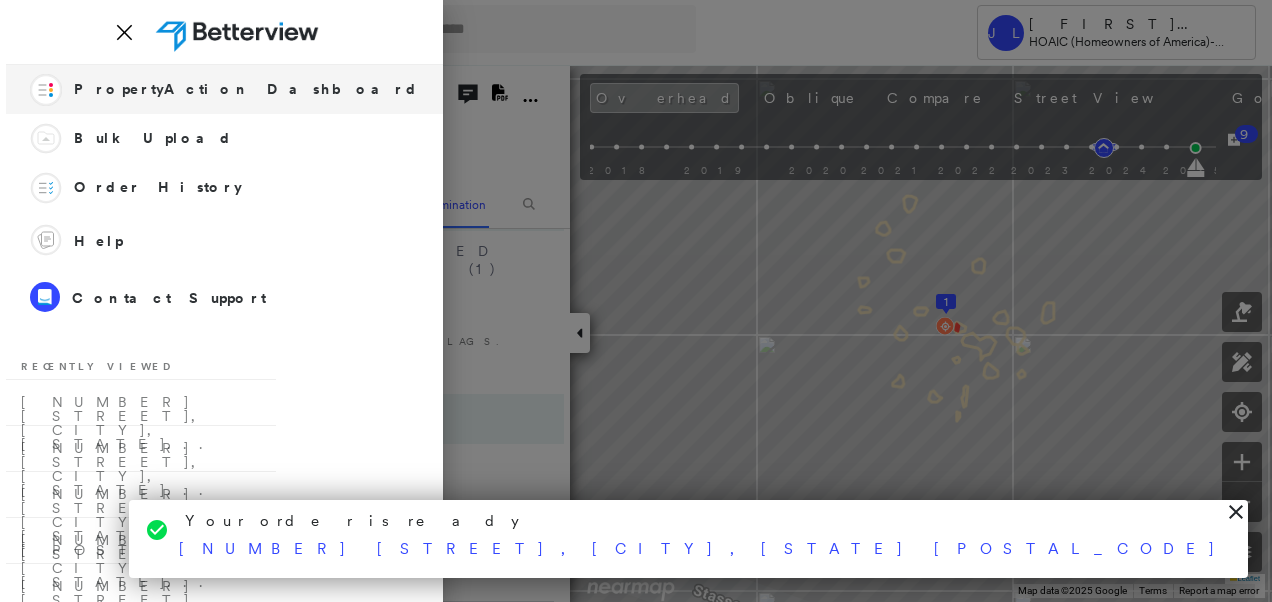 click on "Action Flow PropertyAction Dashboard" at bounding box center [224, 89] 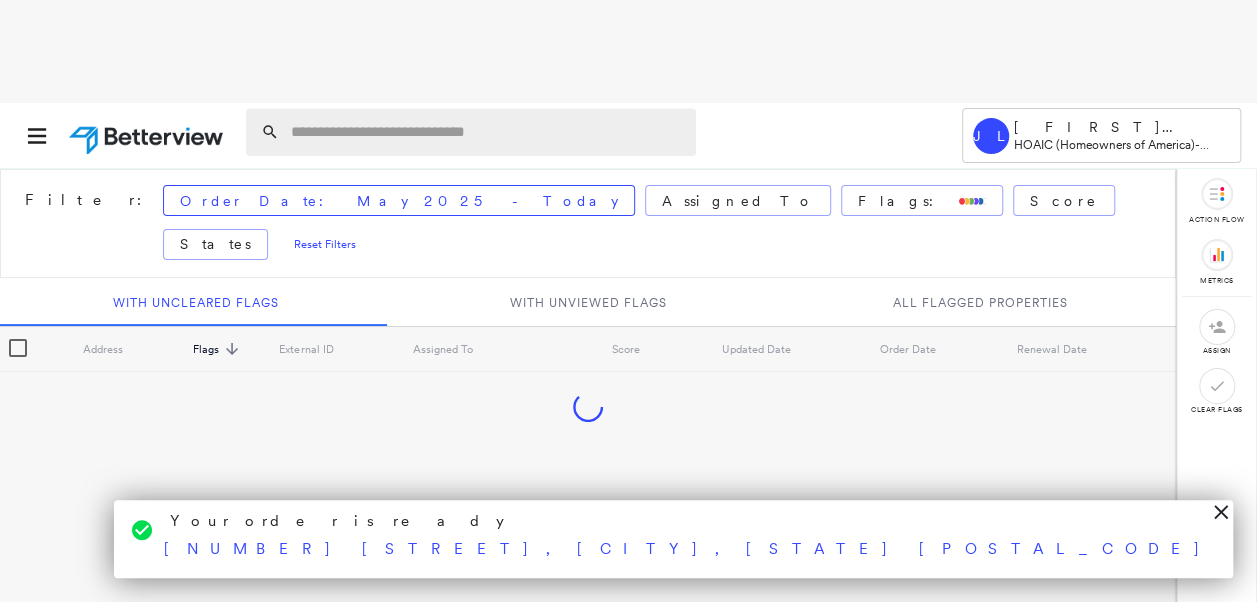 click at bounding box center [487, 132] 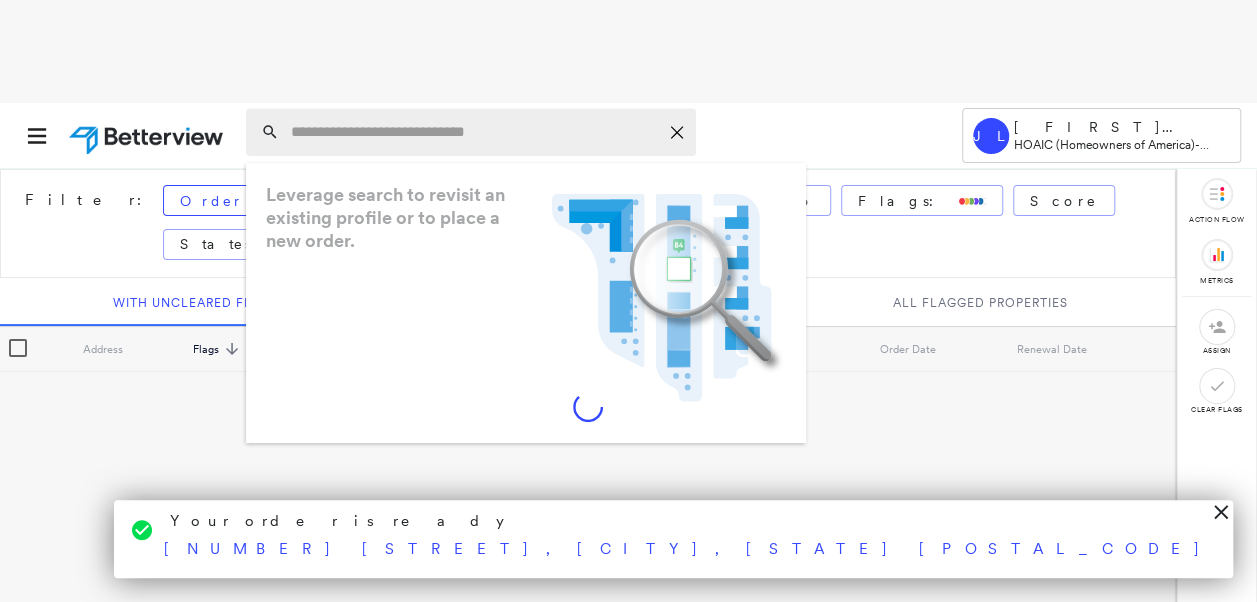 paste on "**********" 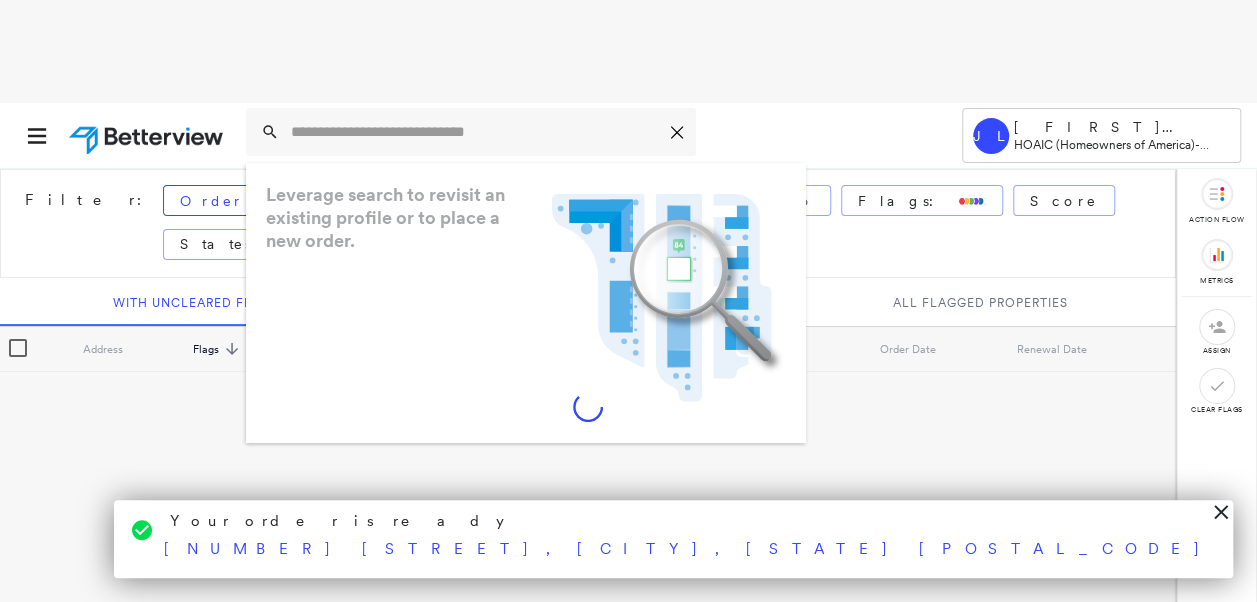 type on "**********" 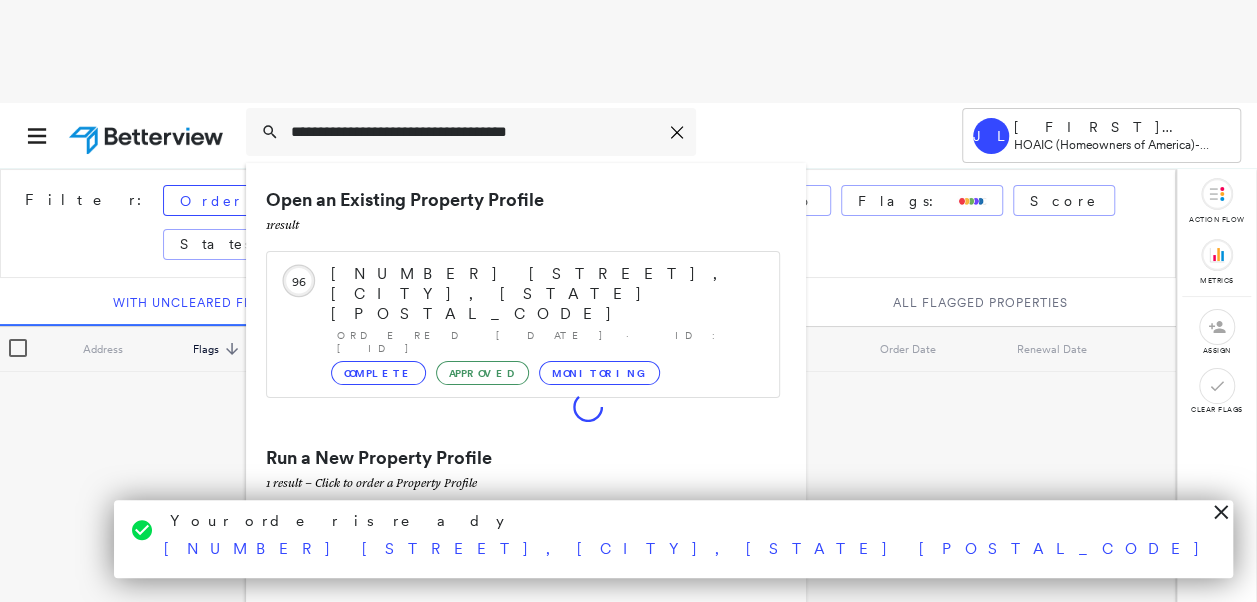 click on "[NUMBER] [STREET], [CITY], [STATE] [POSTAL_CODE]" at bounding box center (501, 534) 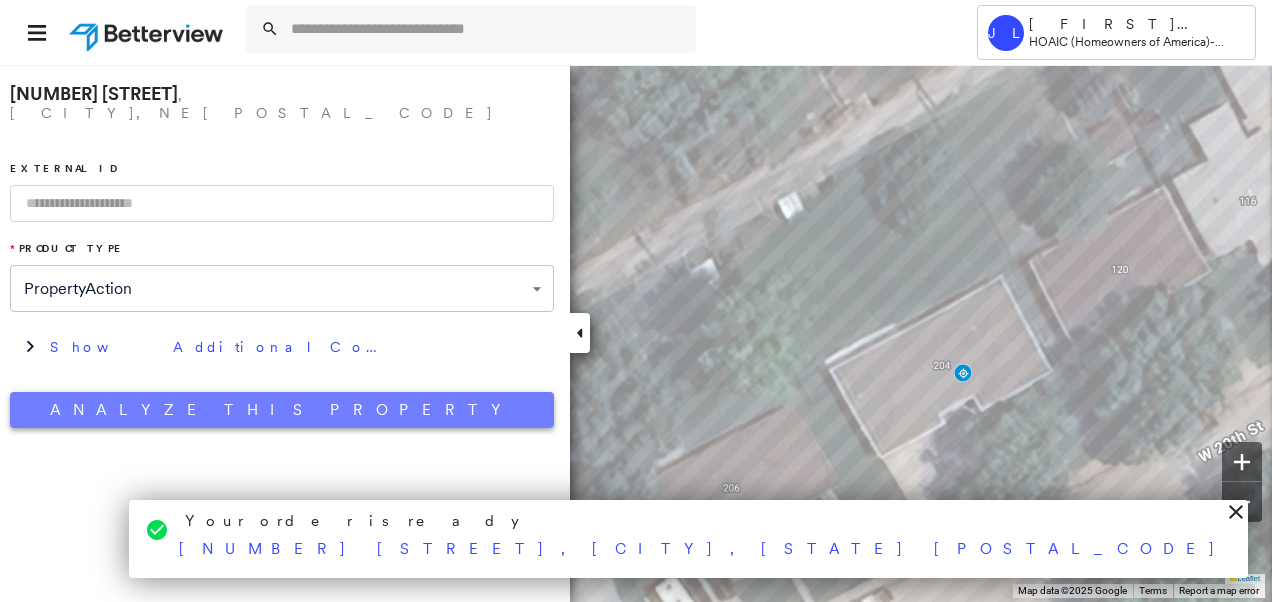 click on "Analyze This Property" at bounding box center (282, 410) 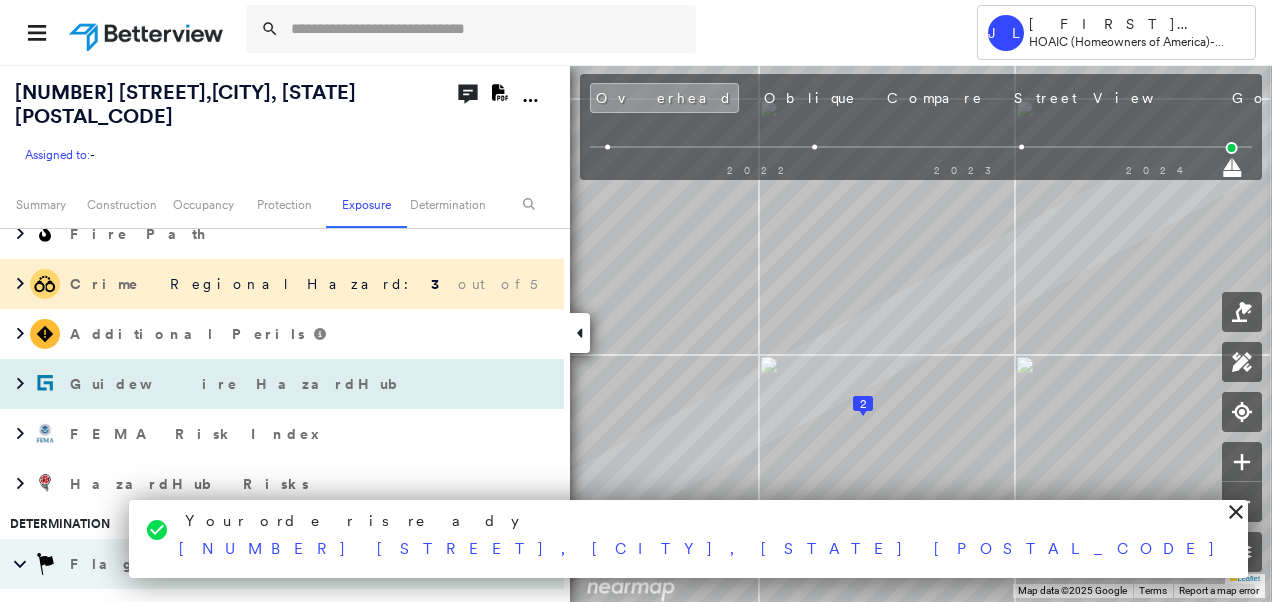 scroll, scrollTop: 1239, scrollLeft: 0, axis: vertical 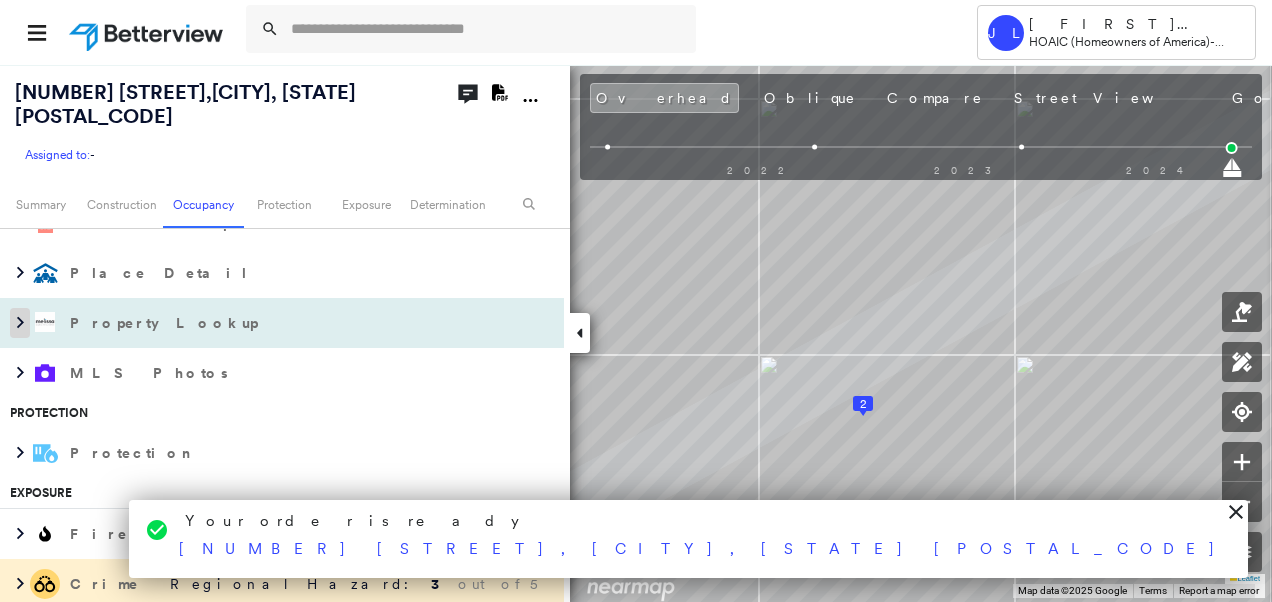 click at bounding box center [20, 323] 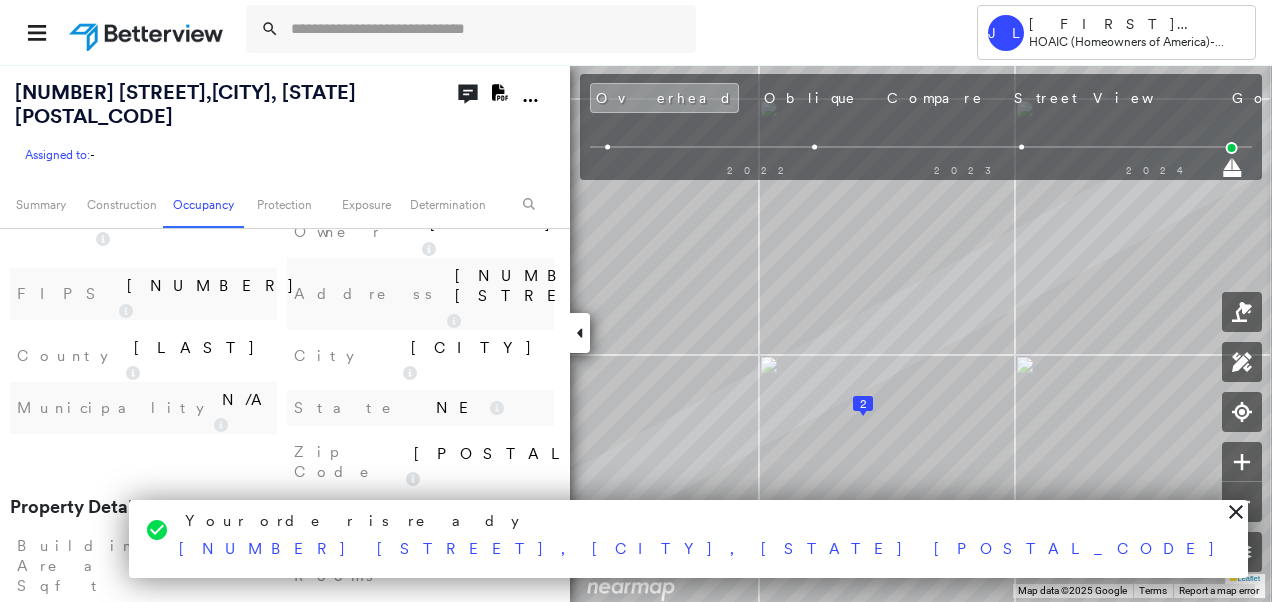 scroll, scrollTop: 1539, scrollLeft: 0, axis: vertical 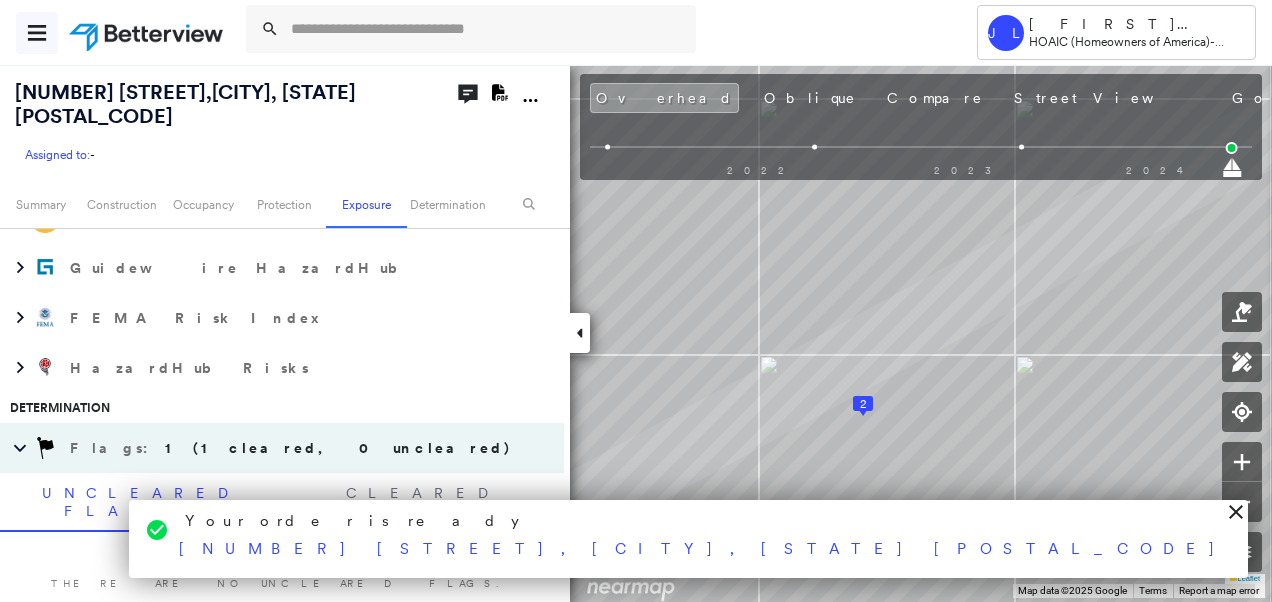 click 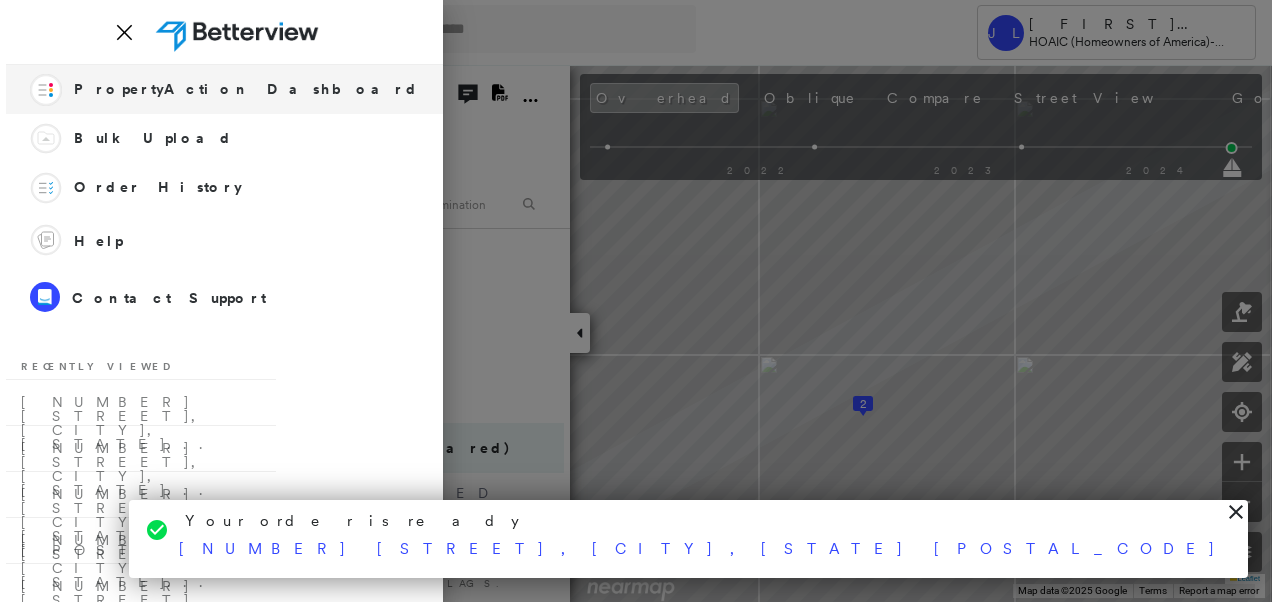 click on "PropertyAction Dashboard" at bounding box center (246, 89) 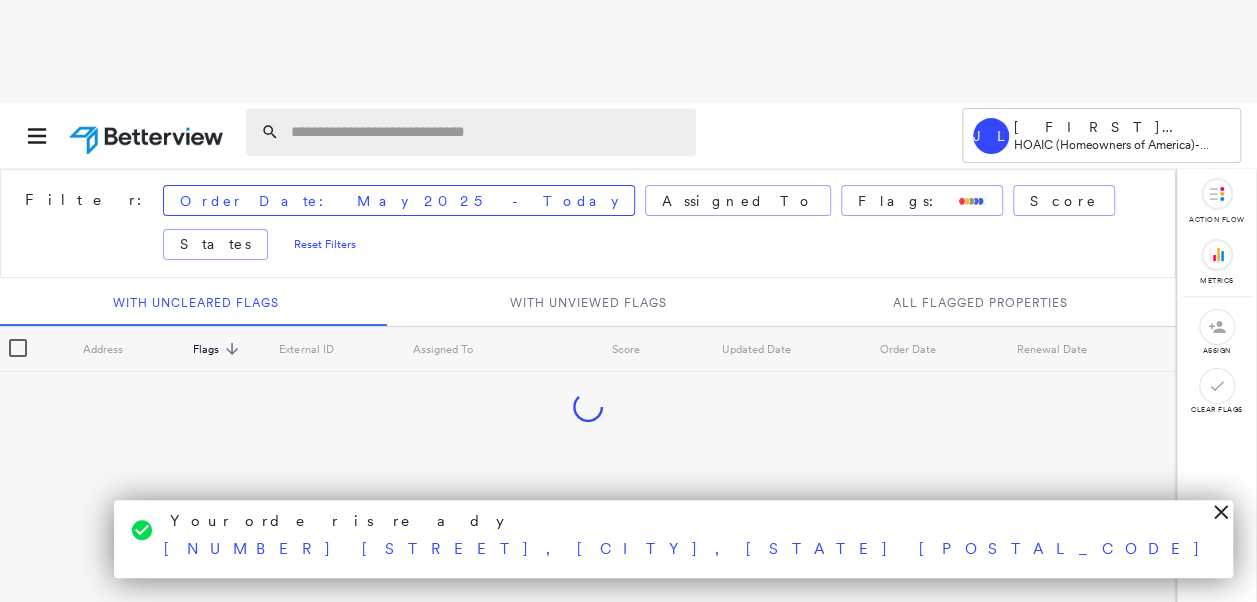paste on "**********" 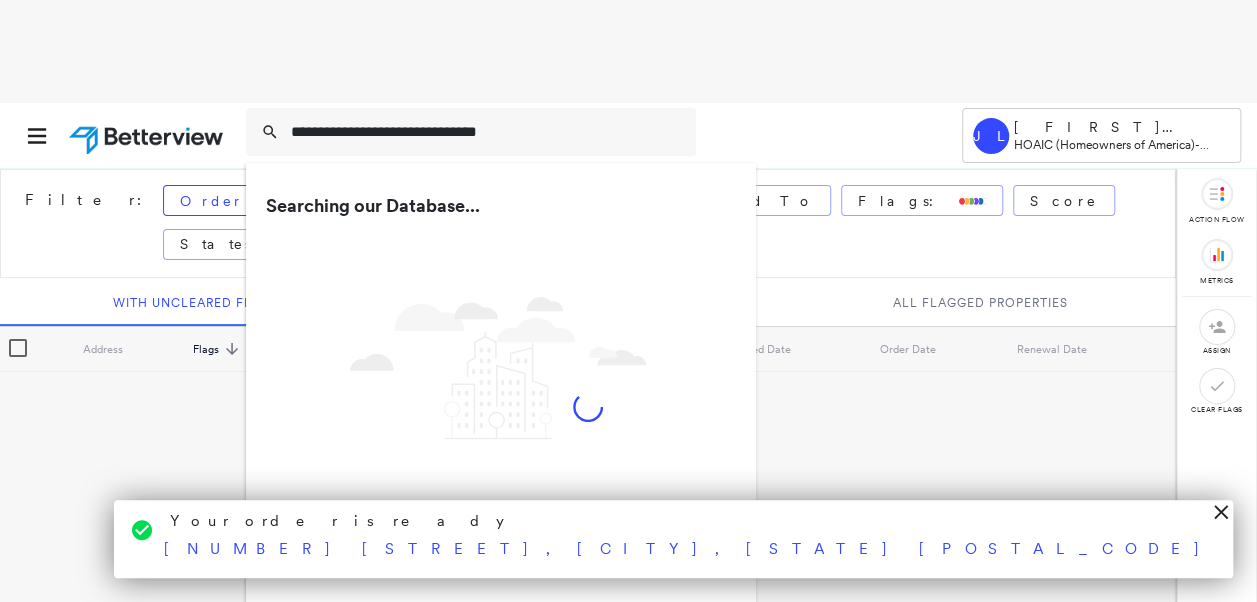 type on "**********" 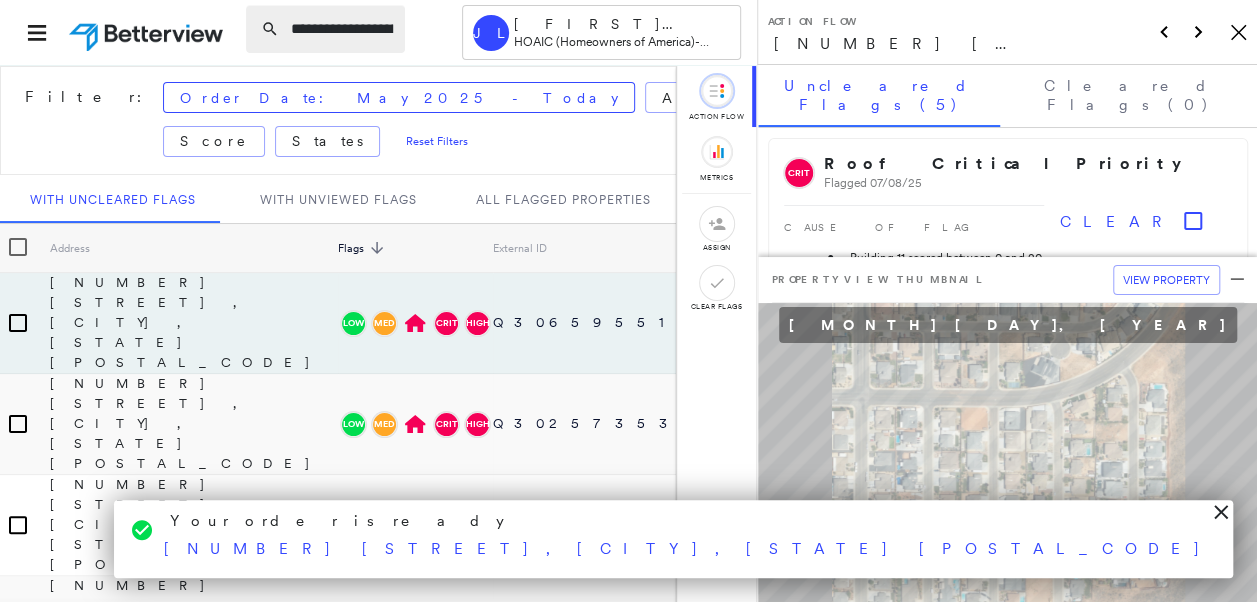 click on "**********" at bounding box center [342, 29] 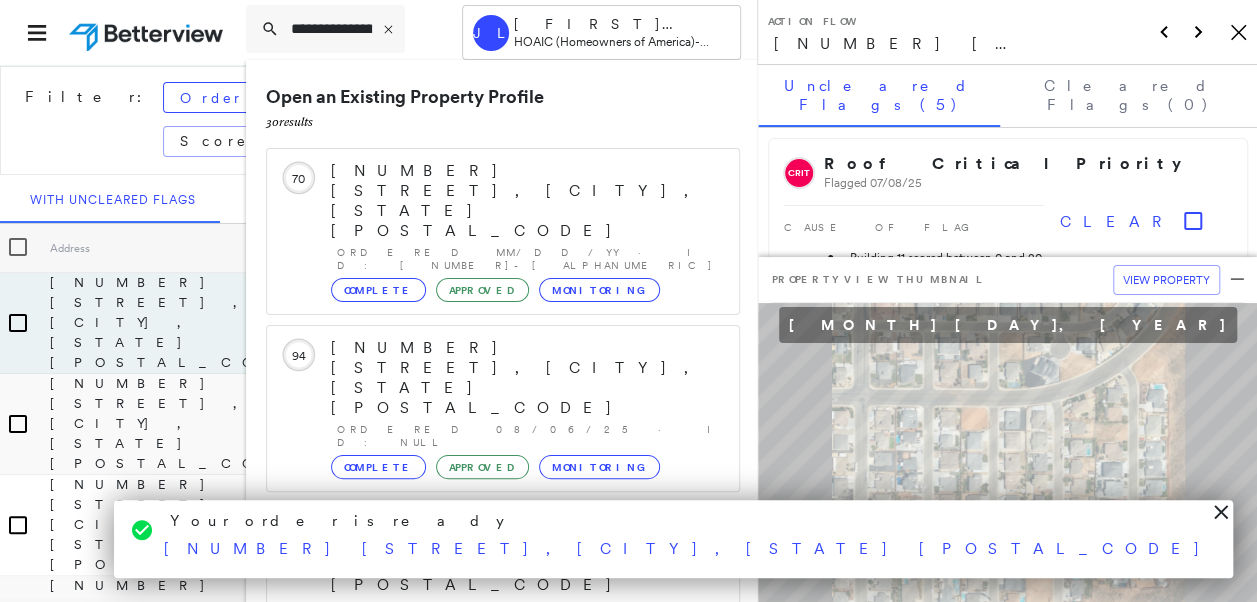 scroll, scrollTop: 0, scrollLeft: 160, axis: horizontal 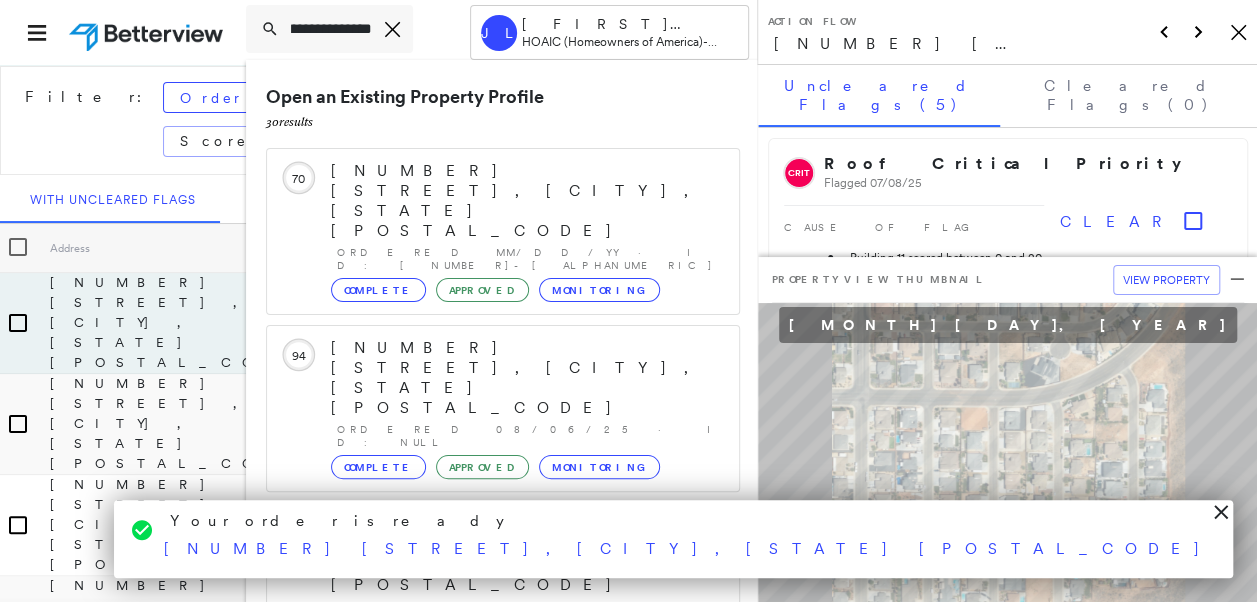 drag, startPoint x: 292, startPoint y: 26, endPoint x: 757, endPoint y: 113, distance: 473.0687 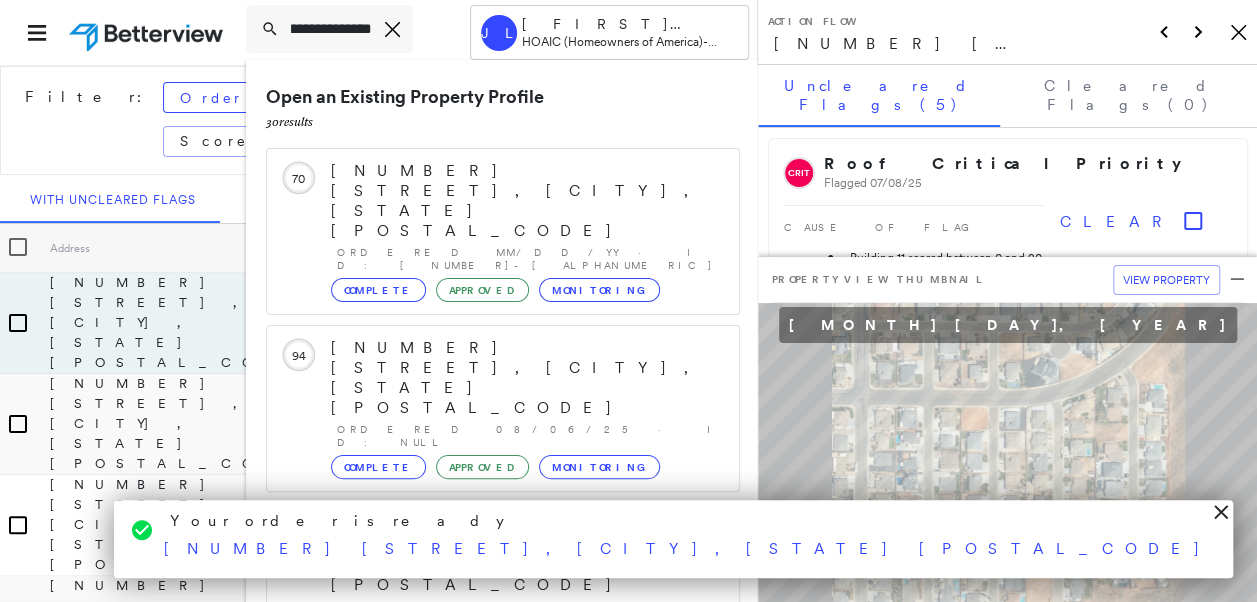 scroll, scrollTop: 2, scrollLeft: 0, axis: vertical 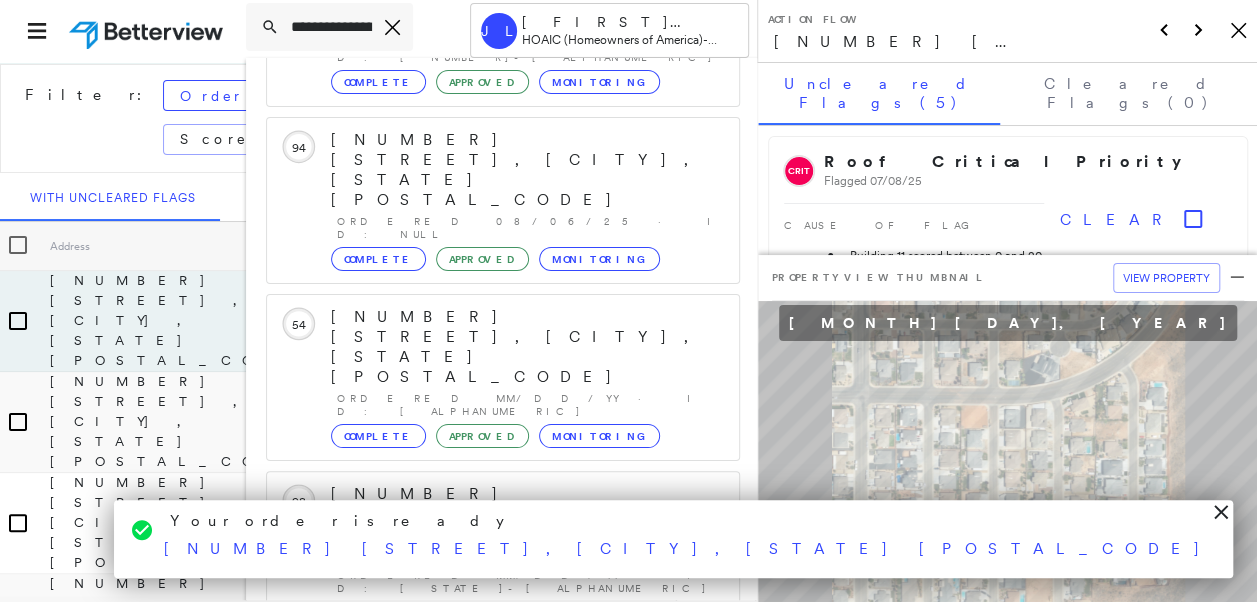 click on "Show  5  more existing properties" at bounding box center (504, 858) 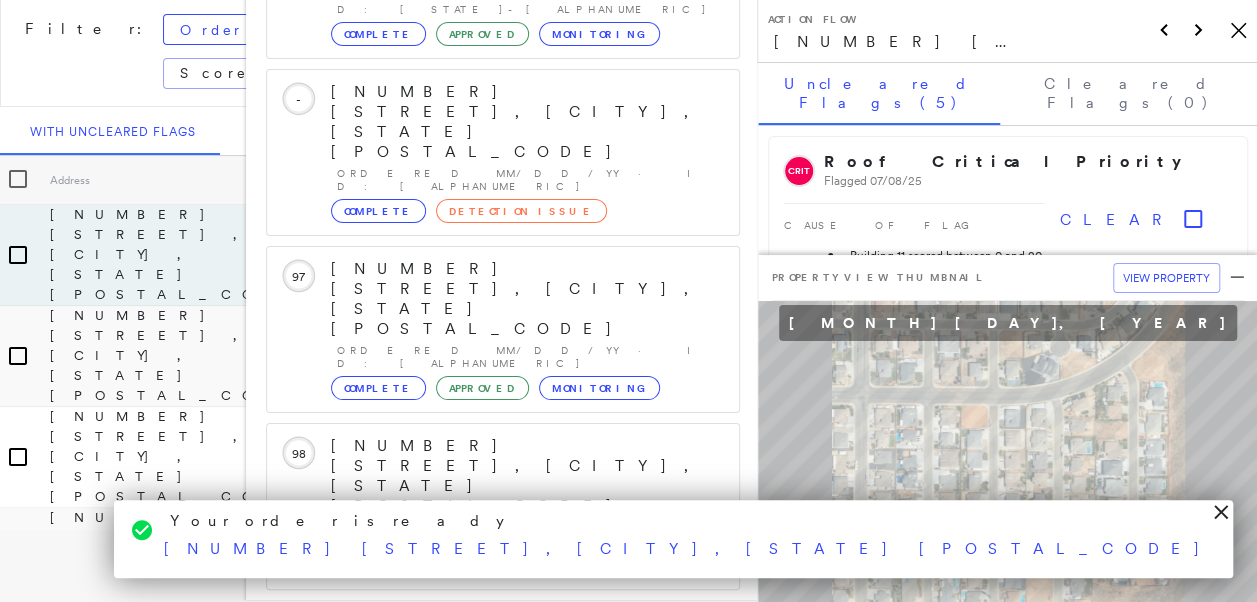 click on "[NUMBER] [NUMBER], [CITY], [STATE], USA Group Created with Sketch." at bounding box center (491, 1319) 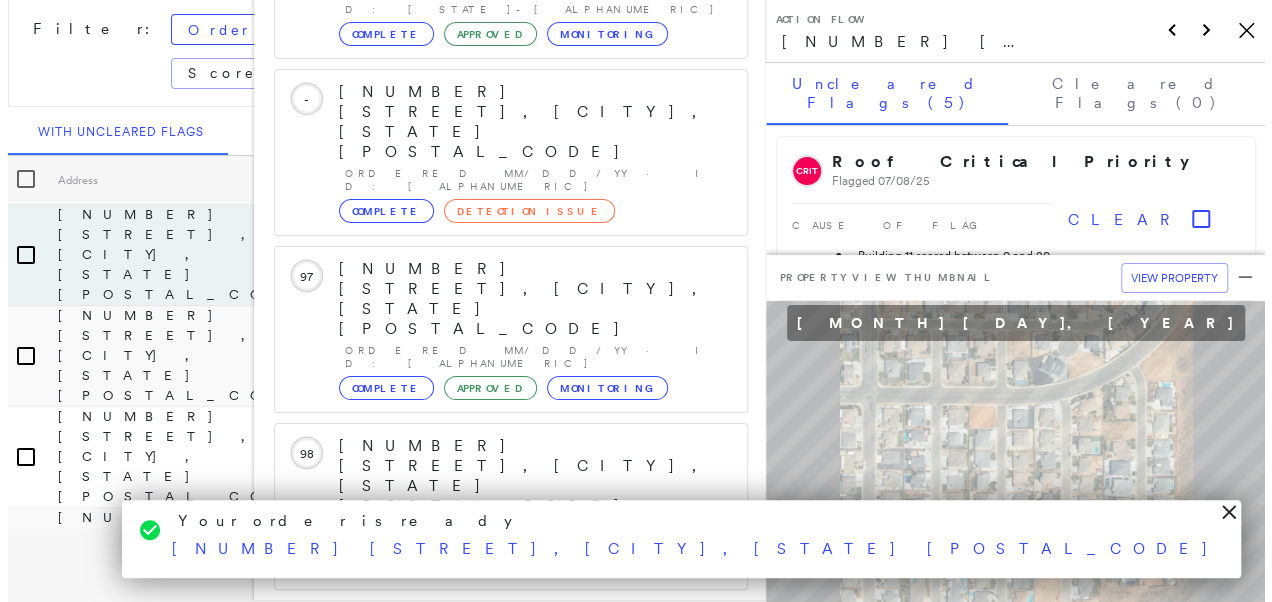scroll, scrollTop: 0, scrollLeft: 0, axis: both 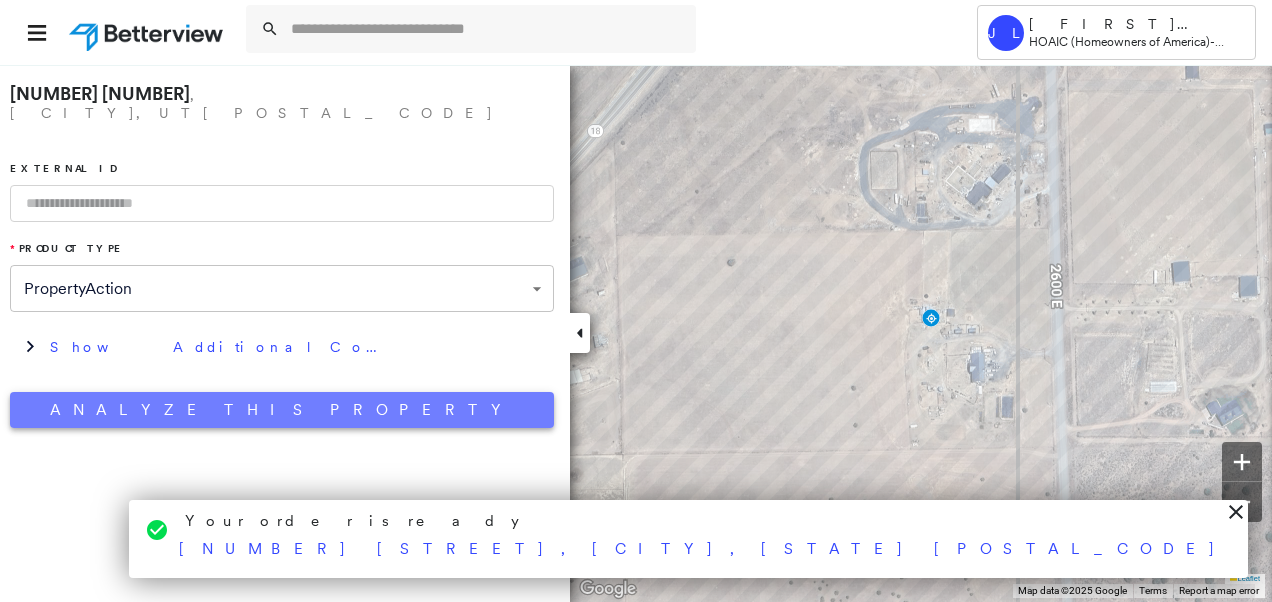 type 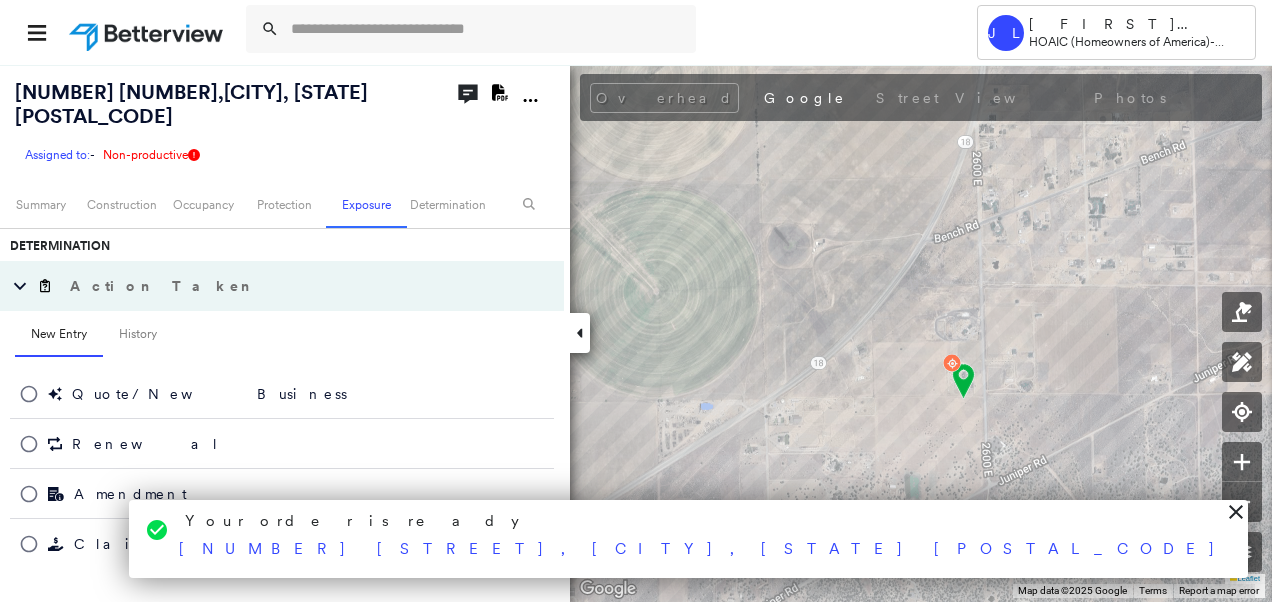 scroll, scrollTop: 518, scrollLeft: 0, axis: vertical 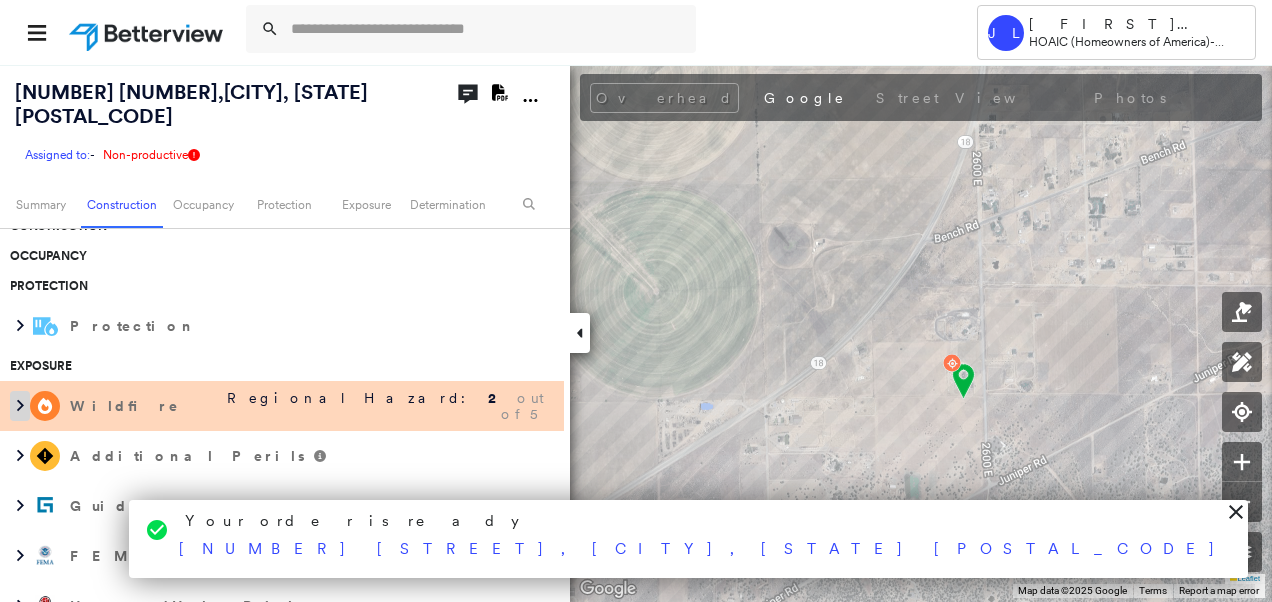 click at bounding box center (20, 406) 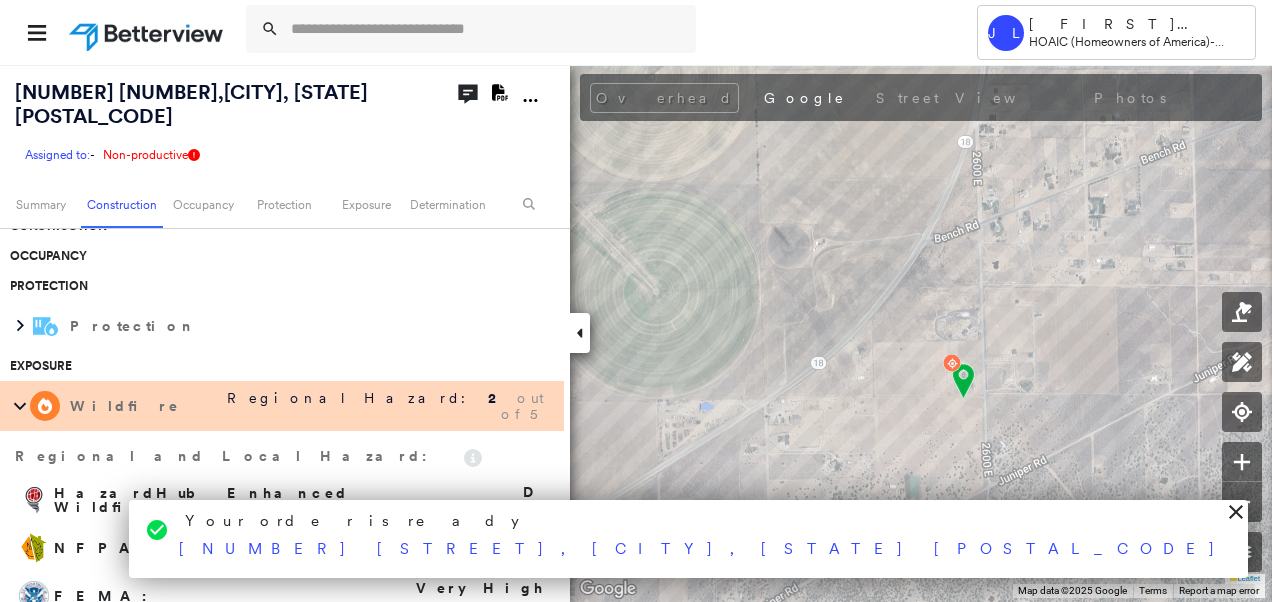 scroll, scrollTop: 918, scrollLeft: 0, axis: vertical 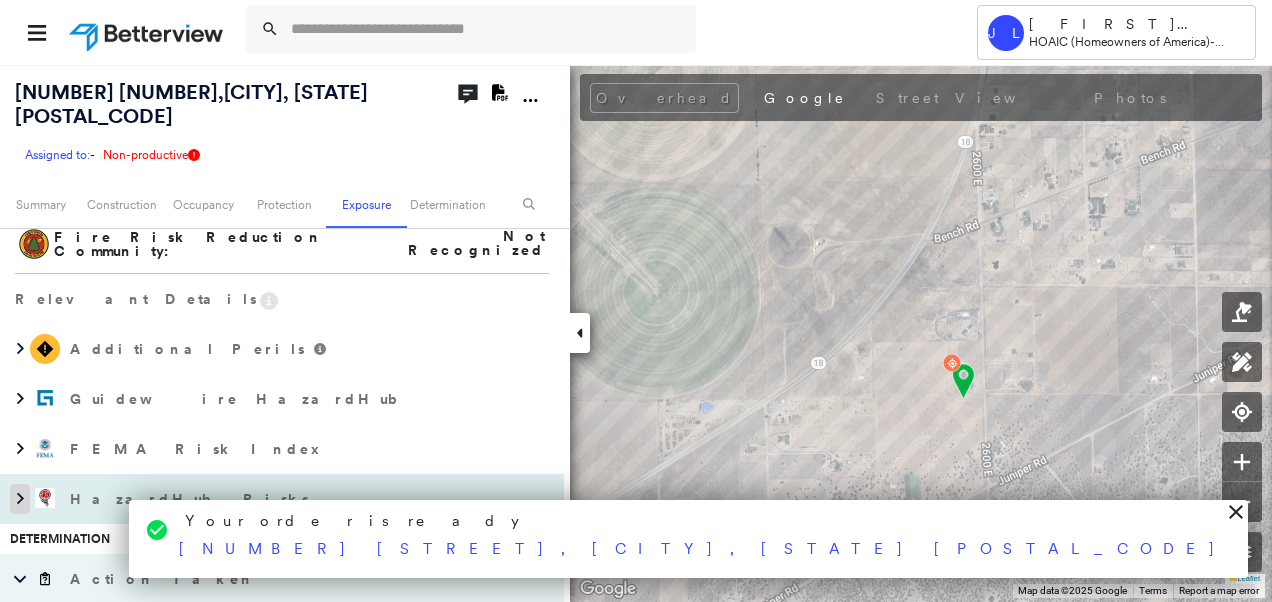 click 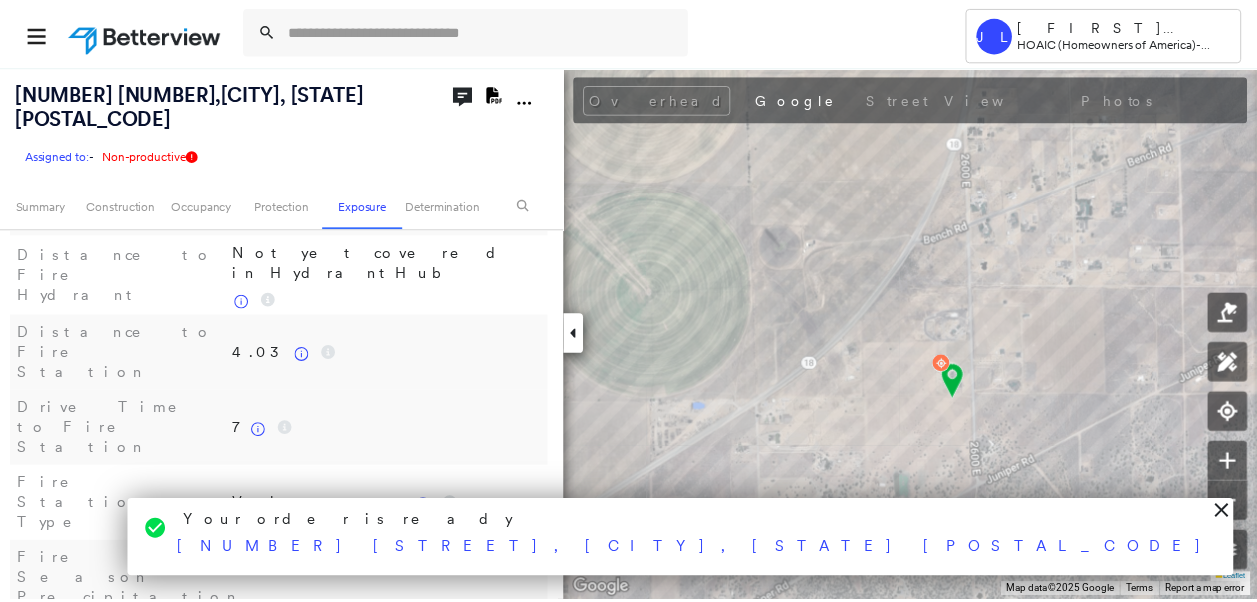 scroll, scrollTop: 818, scrollLeft: 0, axis: vertical 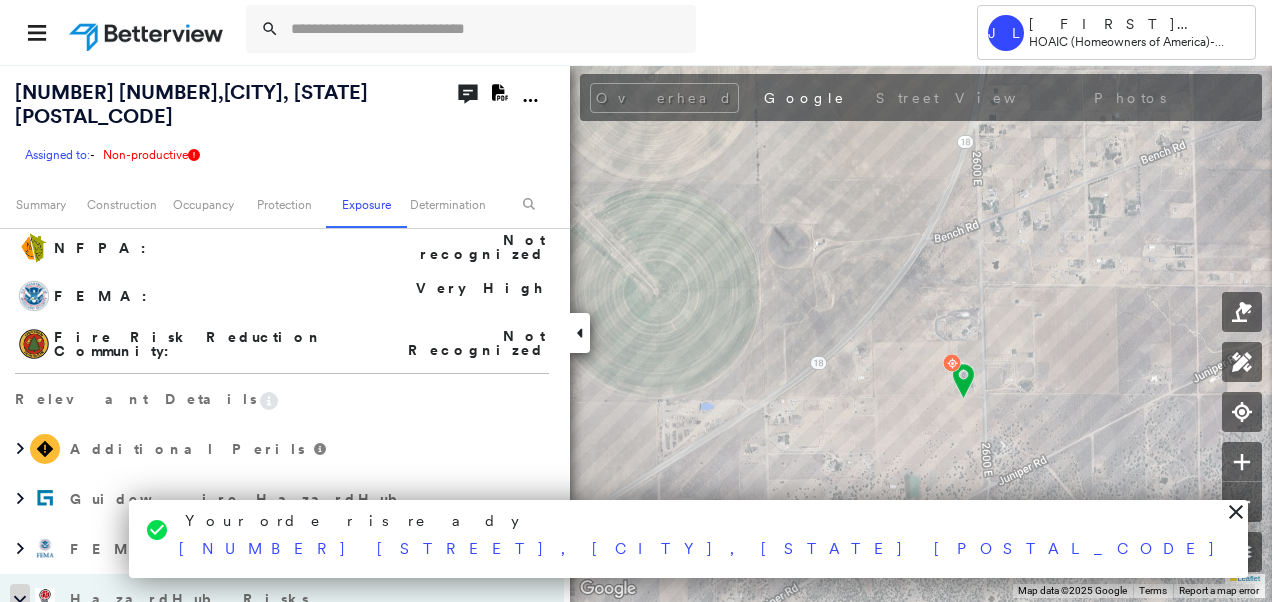drag, startPoint x: 18, startPoint y: 566, endPoint x: 18, endPoint y: 552, distance: 14 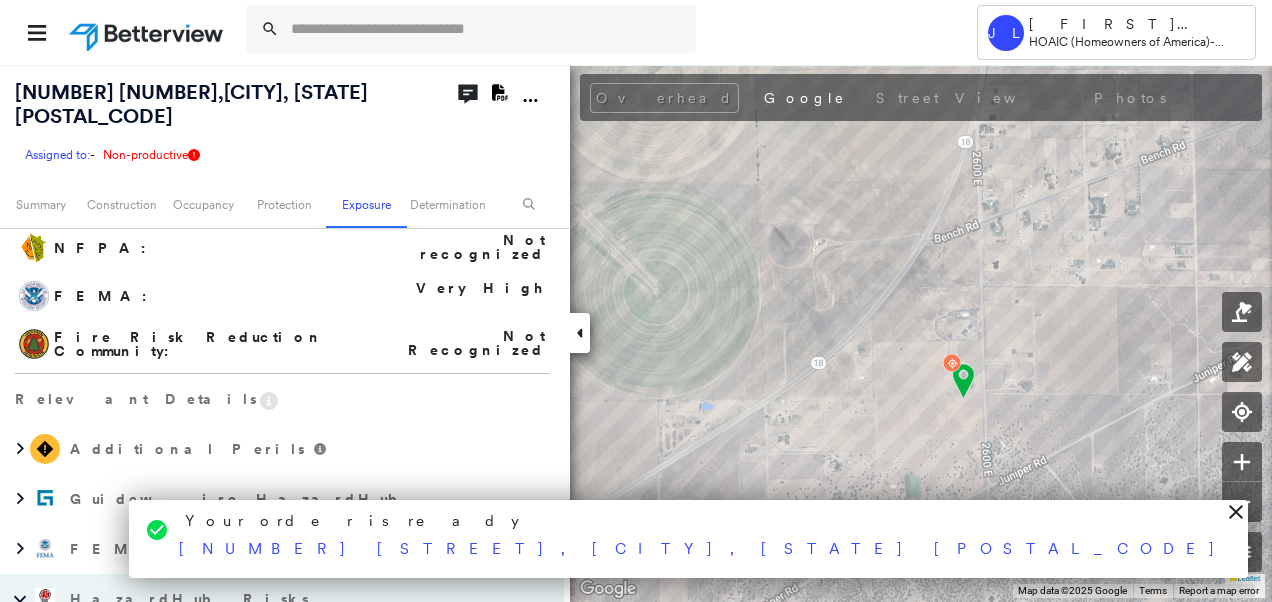 click at bounding box center [20, 599] 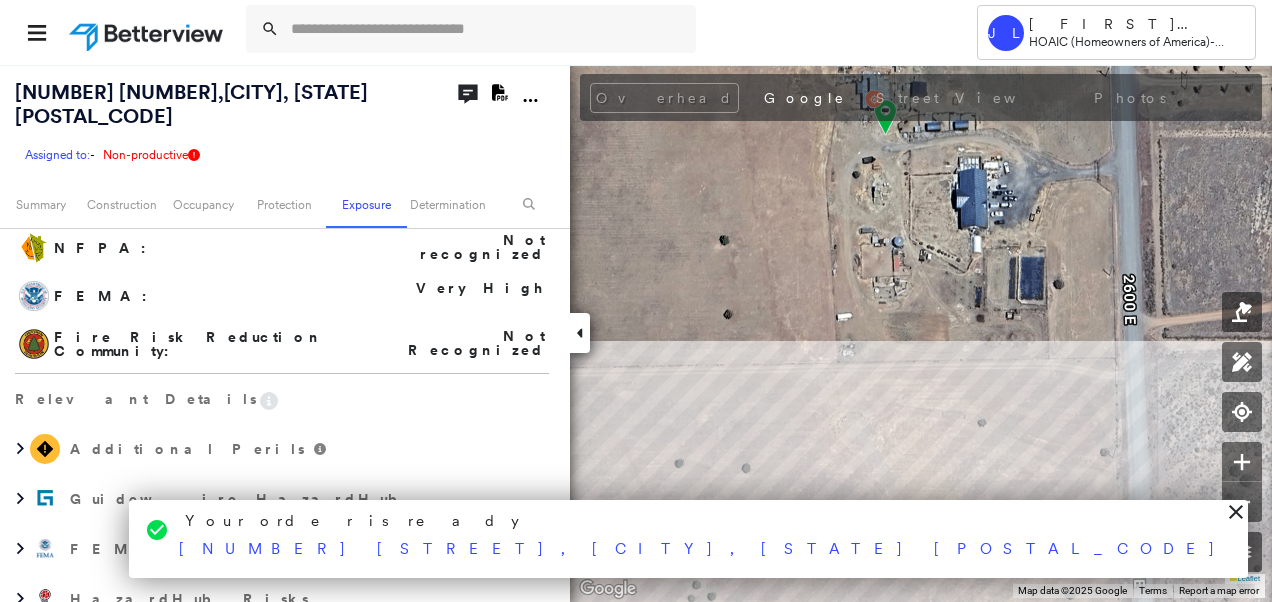 click on "Tower JL [FIRST] [LAST] HOAIC (Homeowners of America)  -   Personal Lines [NUMBER] [NUMBER] , [CITY], [STATE] [POSTAL_CODE] Assigned to:  - Assigned to:  - Assigned to:  - Non-productive  Open Comments Download PDF Report Summary Construction Occupancy Protection Exposure Determination Overhead Keyboard shortcuts Map Data Map data ©2025 Map data ©2025 100 m  Click to toggle between metric and imperial units Terms To navigate, press the arrow keys. Keyboard shortcuts Map Data Map data ©2025 Imagery ©2025 Airbus, Maxar Technologies, USDA/FPAC/GEO Map data ©2025 Imagery ©2025 Airbus, Maxar Technologies, USDA/FPAC/GEO 100 m  Click to toggle between metric and imperial units Terms To navigate, press the arrow keys. Obliques Not Available ; Street View Building Roof Scores 0 Buildings Policy Information Wildfire Risk Score Value :  14 Analysis dpv vacant :  N/A Assessment LSale Recording Date :  N/A RDI :  N/A Owner Name :  N/A Construction Occupancy Protection Protection Exposure Wildfire Regional Hazard: 2   out of  5" at bounding box center [636, 301] 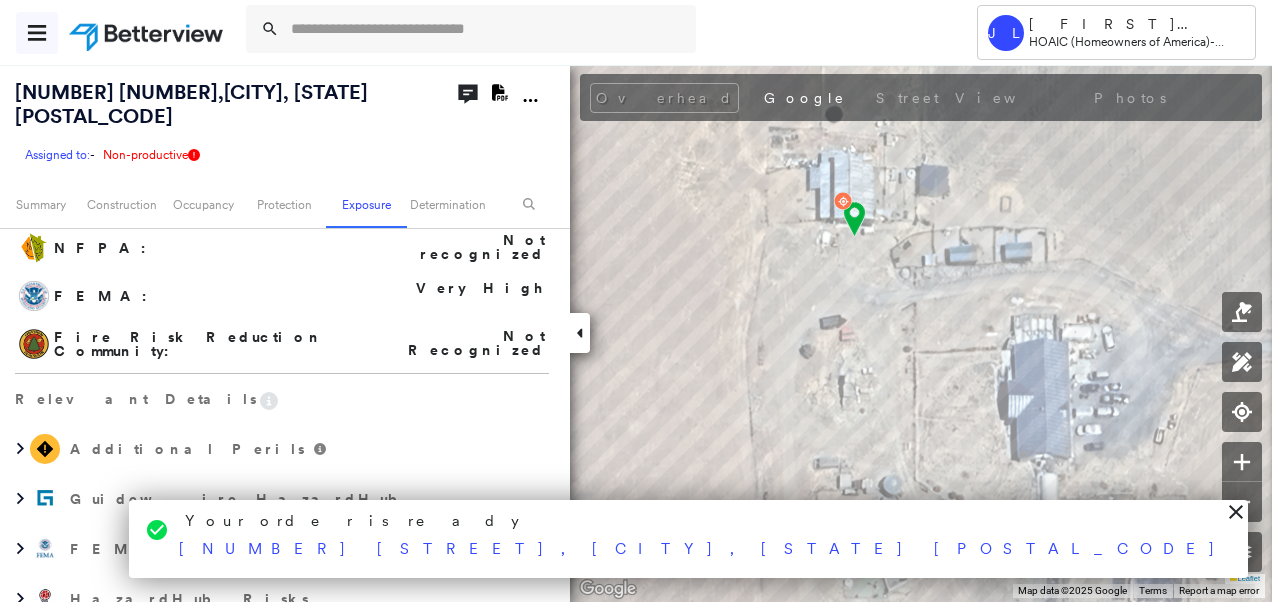 click 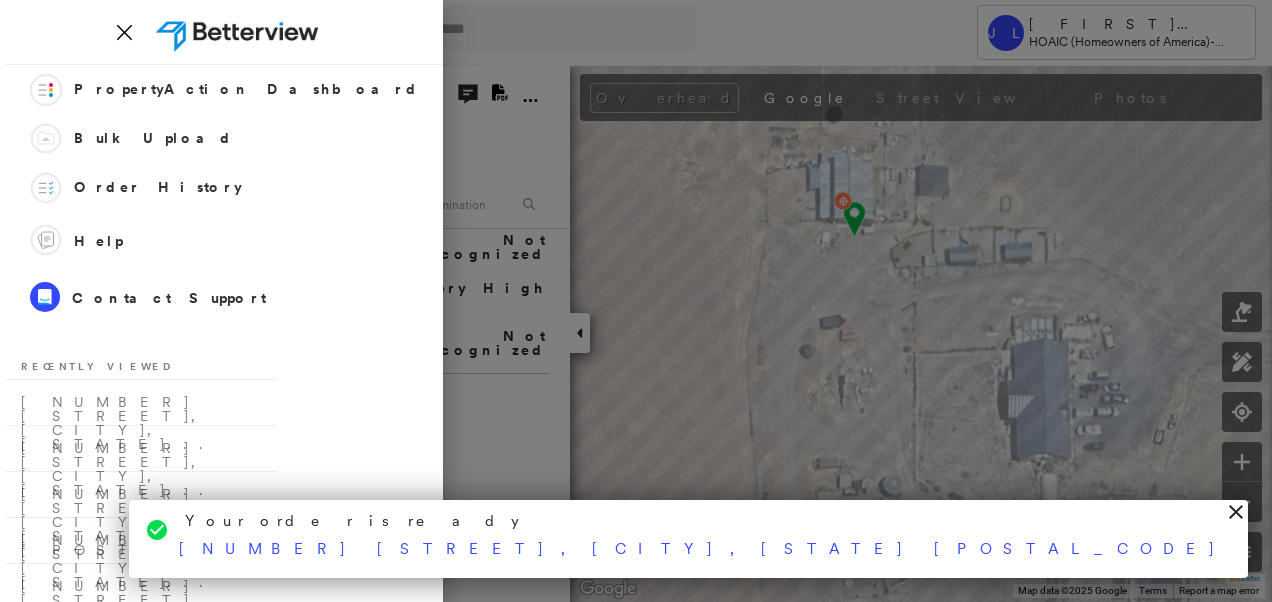 click at bounding box center [636, 301] 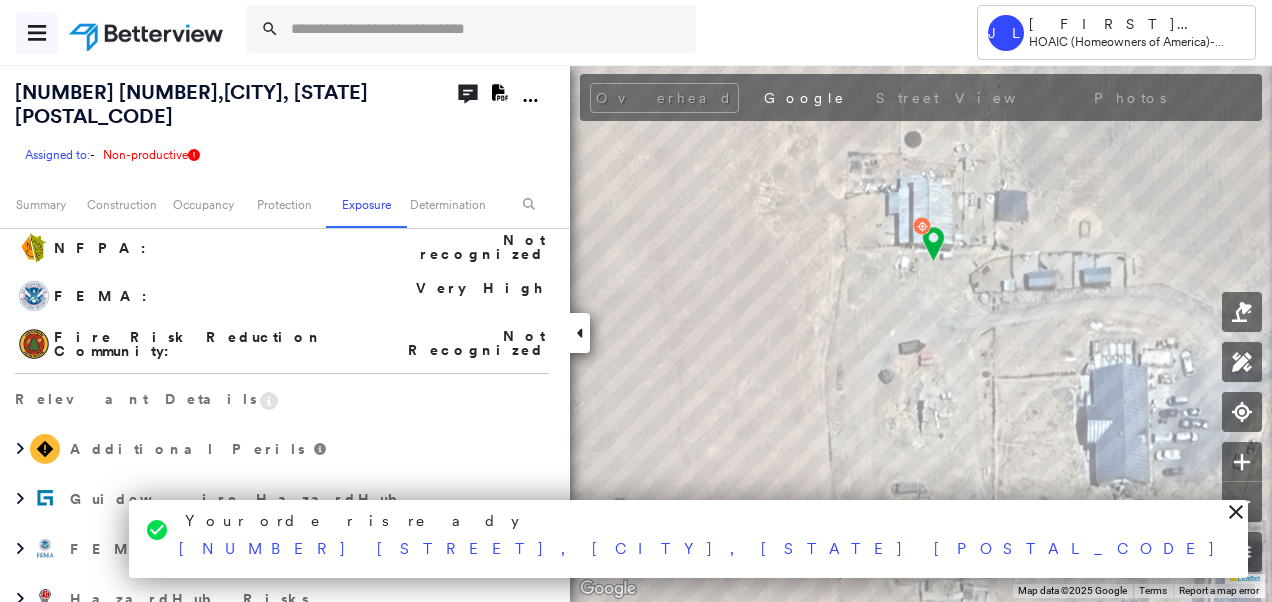 click at bounding box center [37, 33] 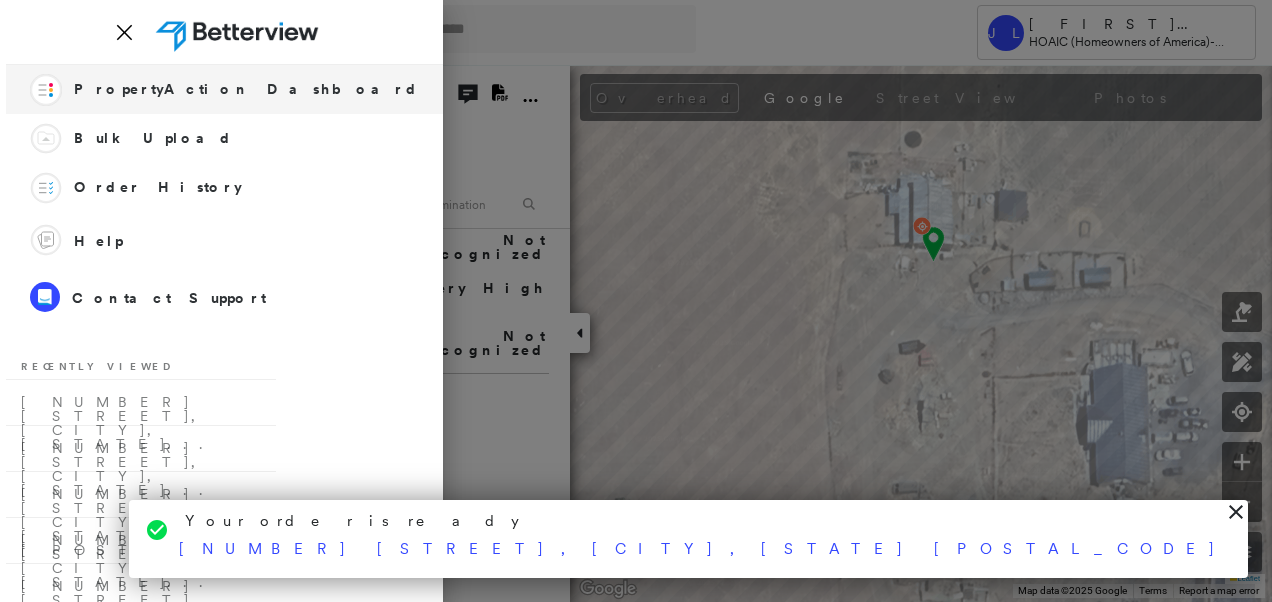 click on "Action Flow PropertyAction Dashboard" at bounding box center [224, 89] 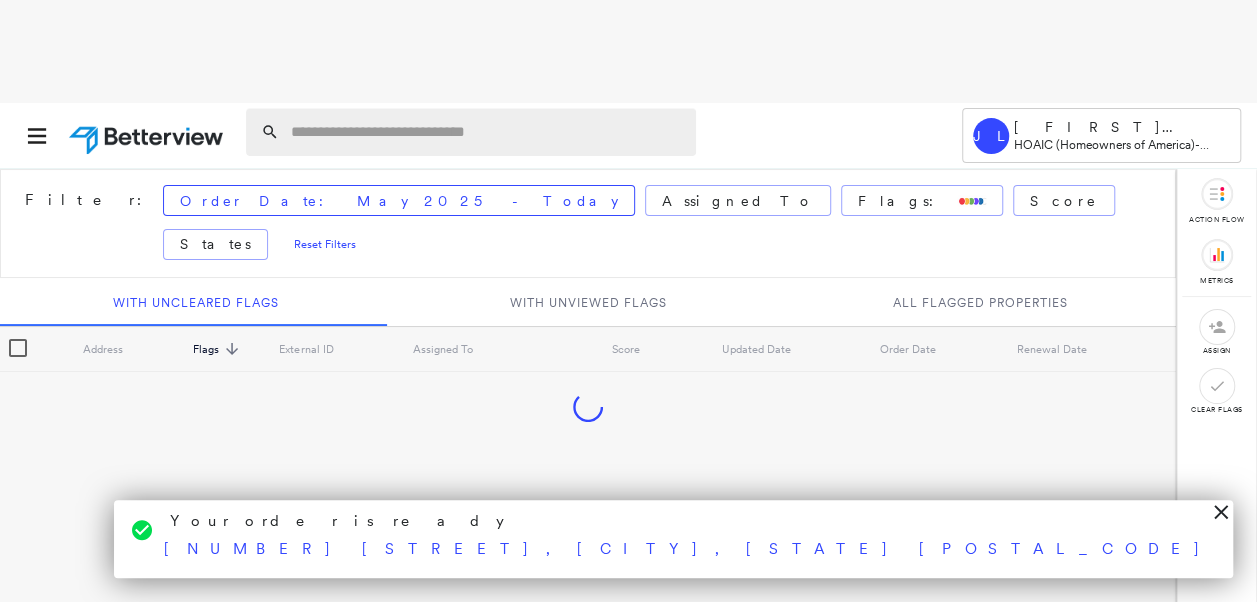 click at bounding box center (487, 132) 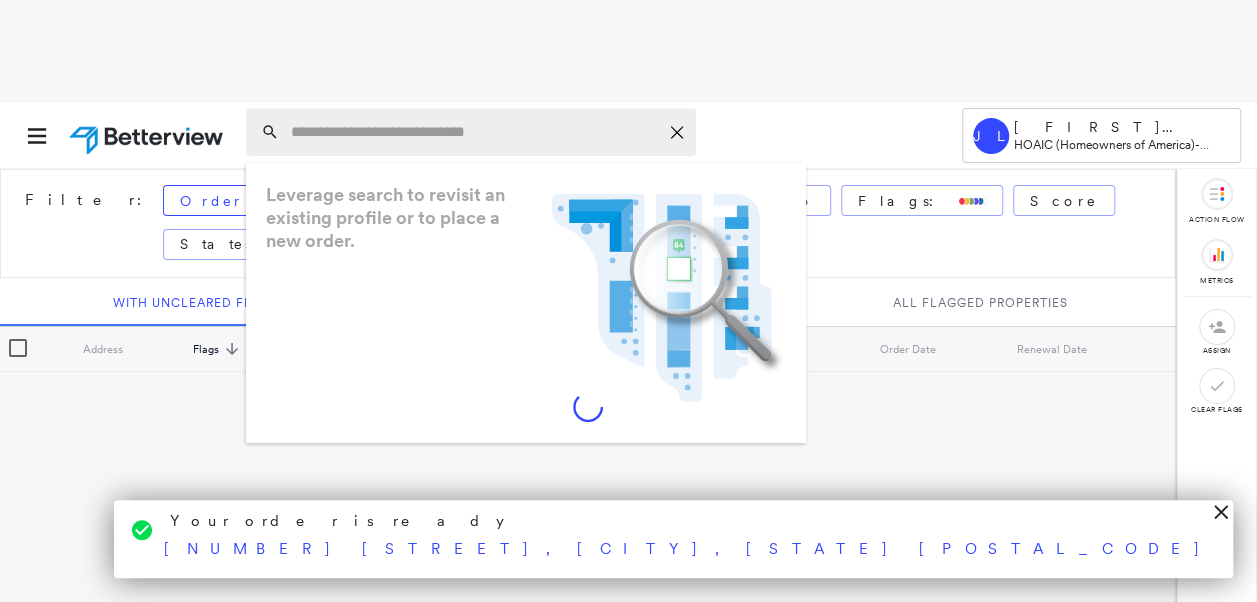 paste on "**********" 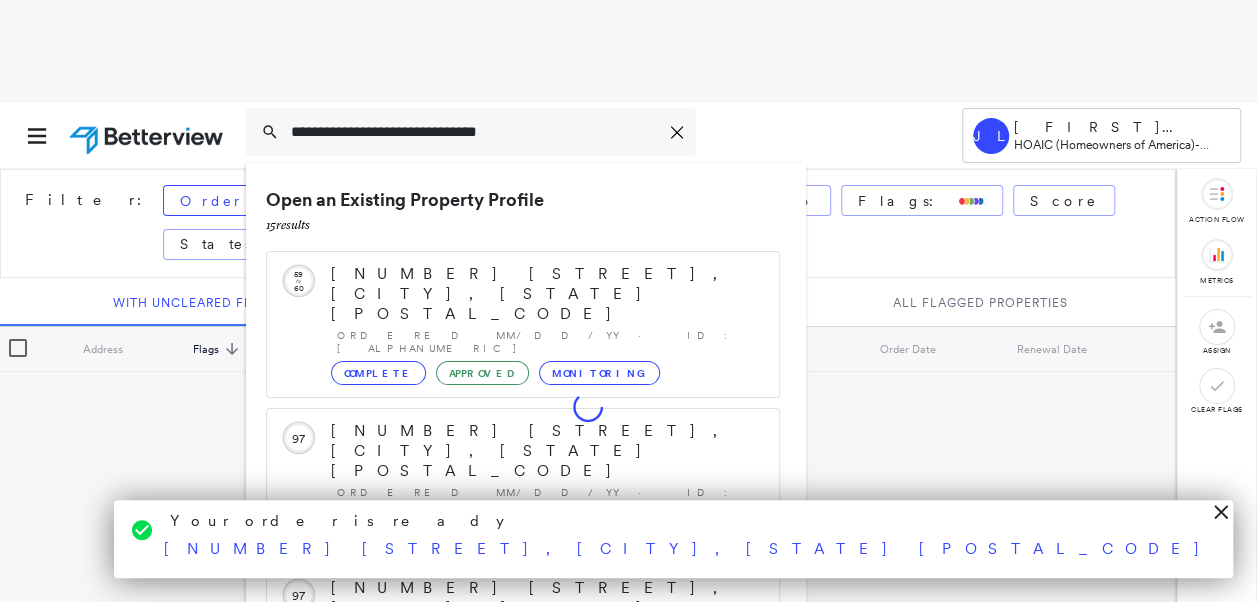 scroll, scrollTop: 206, scrollLeft: 0, axis: vertical 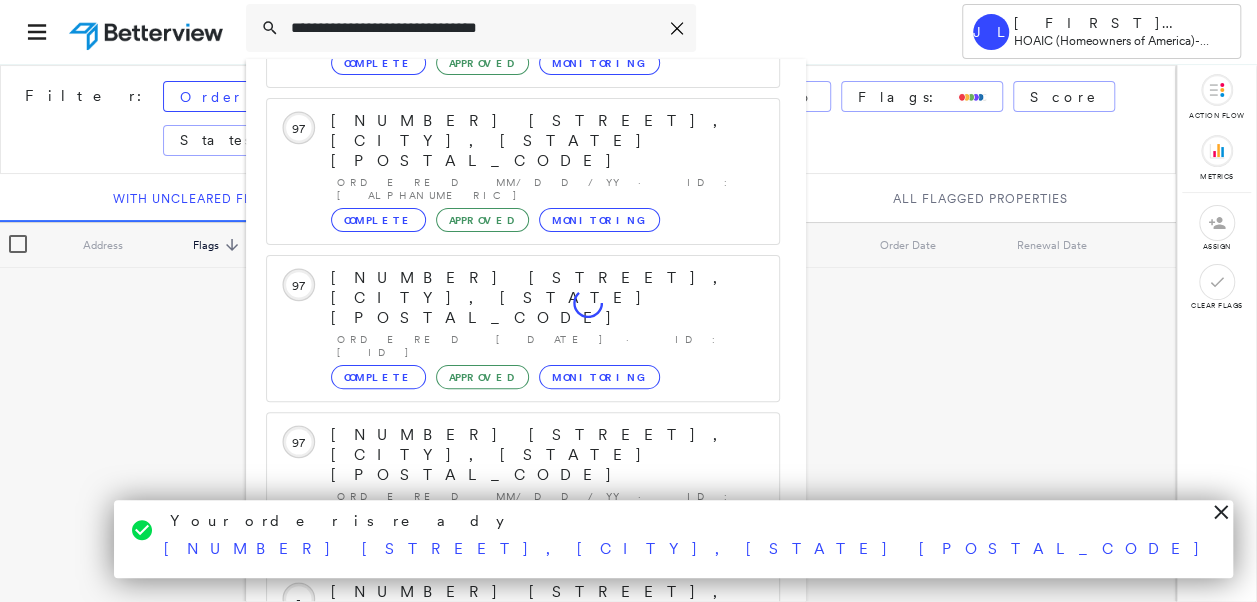 type on "**********" 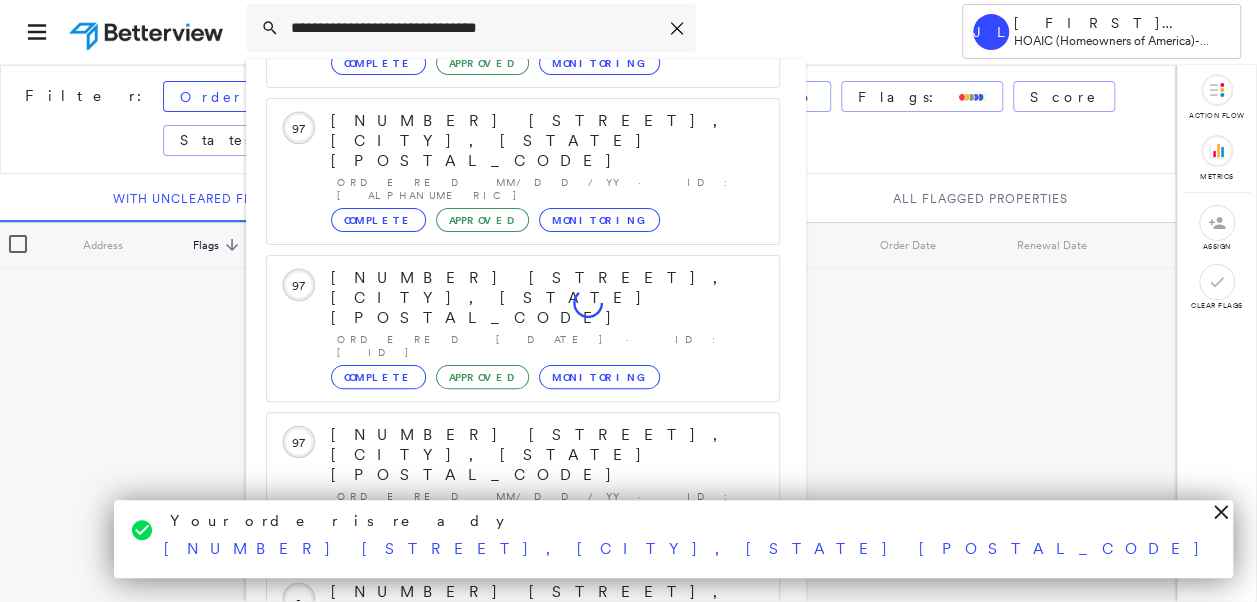 click on "Show  5  more existing properties" at bounding box center (524, 759) 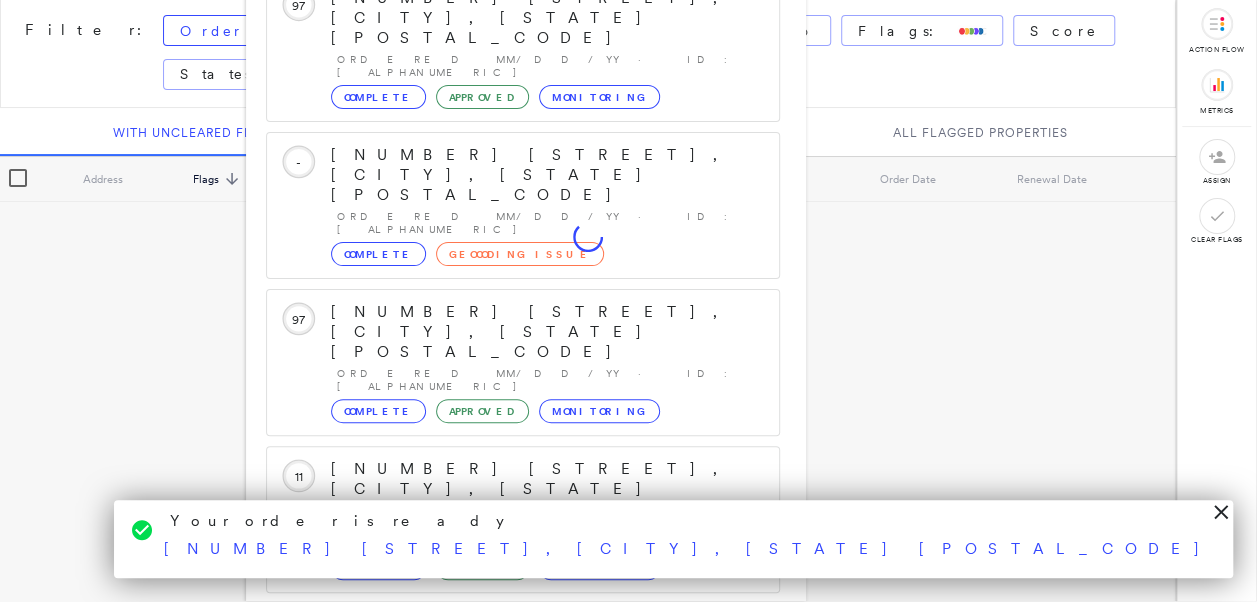 scroll, scrollTop: 719, scrollLeft: 0, axis: vertical 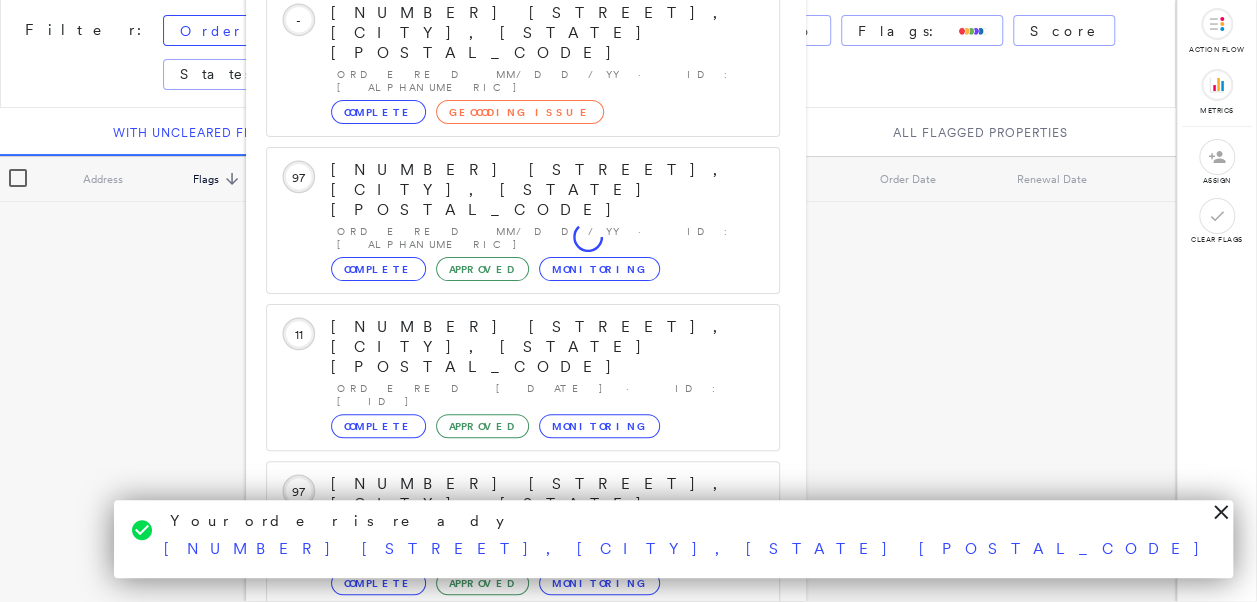click on "[NUMBER] [STREET], [CITY], [STATE] [POSTAL_CODE] Group Created with Sketch." at bounding box center [523, 1110] 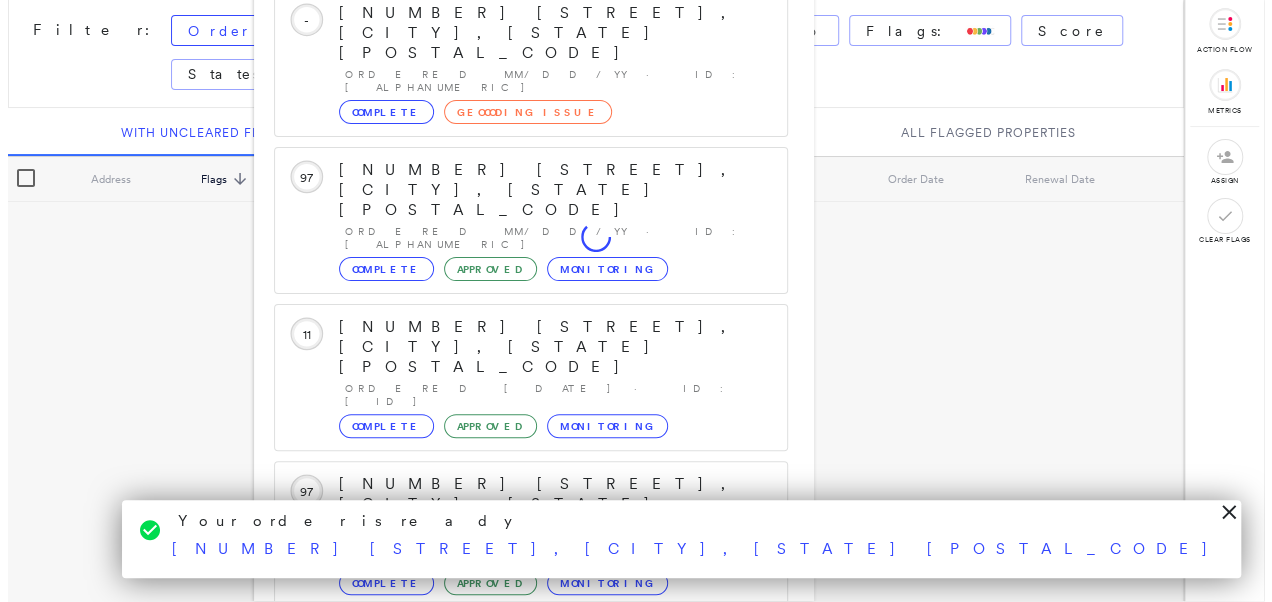 scroll, scrollTop: 0, scrollLeft: 0, axis: both 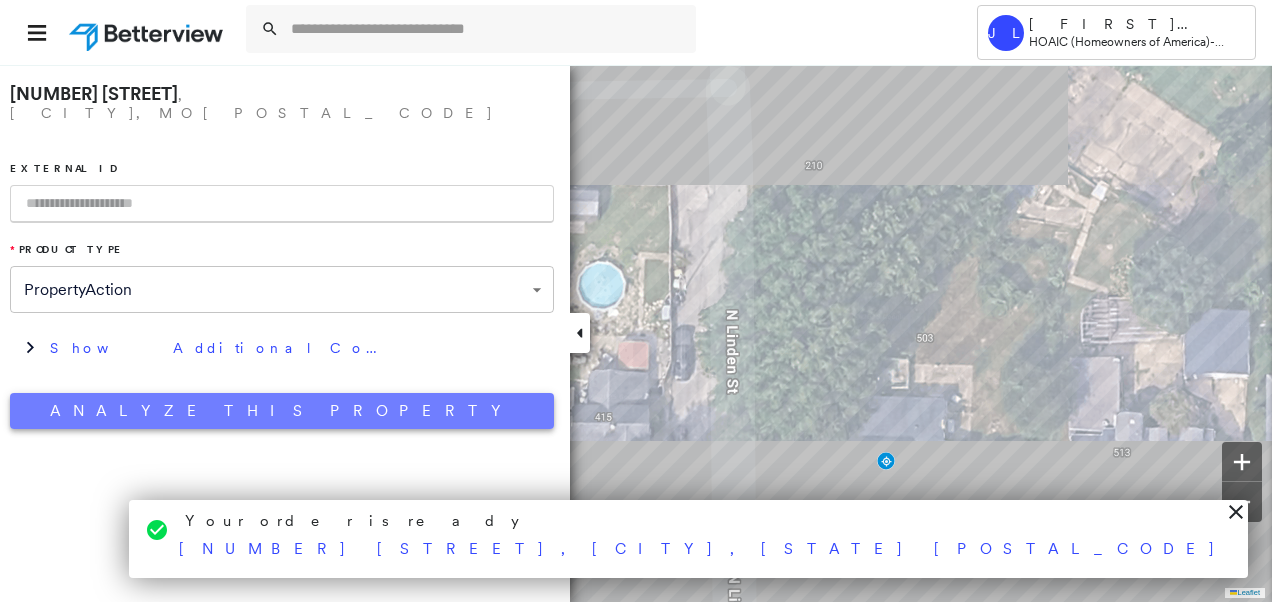 click on "Analyze This Property" at bounding box center (282, 411) 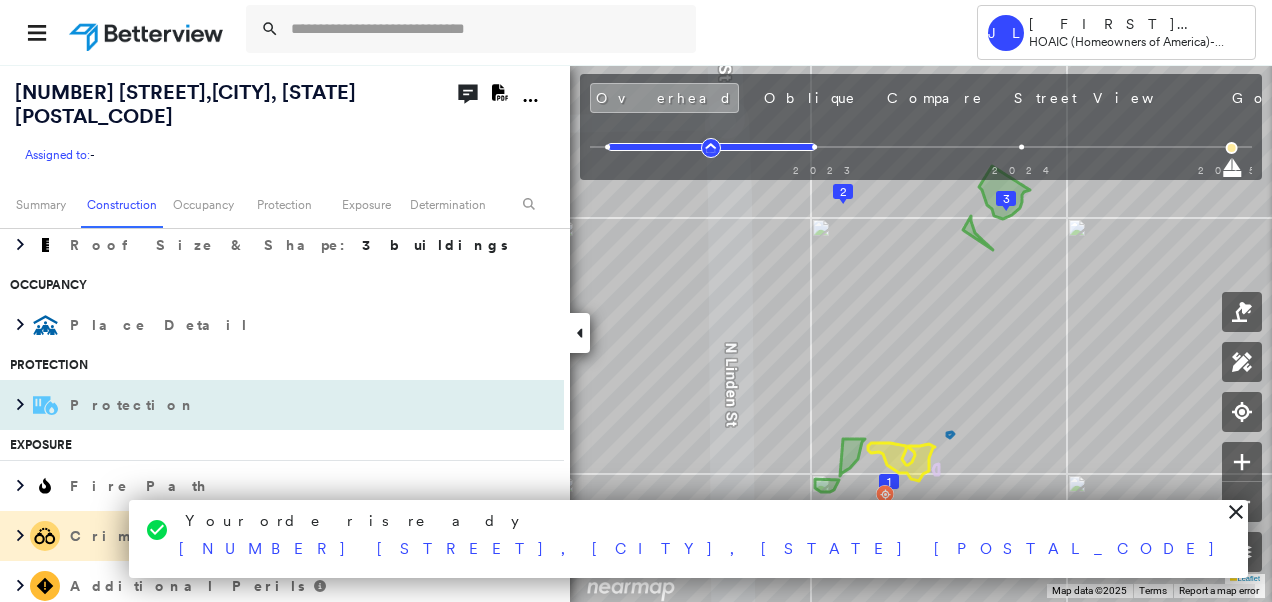scroll, scrollTop: 1400, scrollLeft: 0, axis: vertical 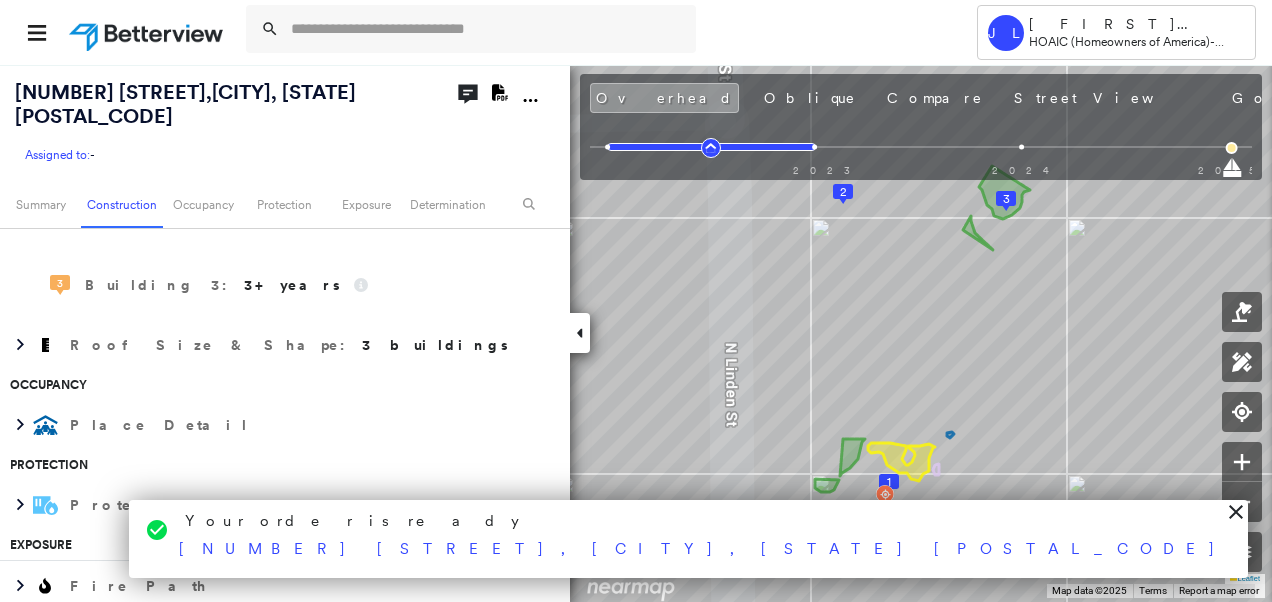 click on "Street View" at bounding box center [1108, 98] 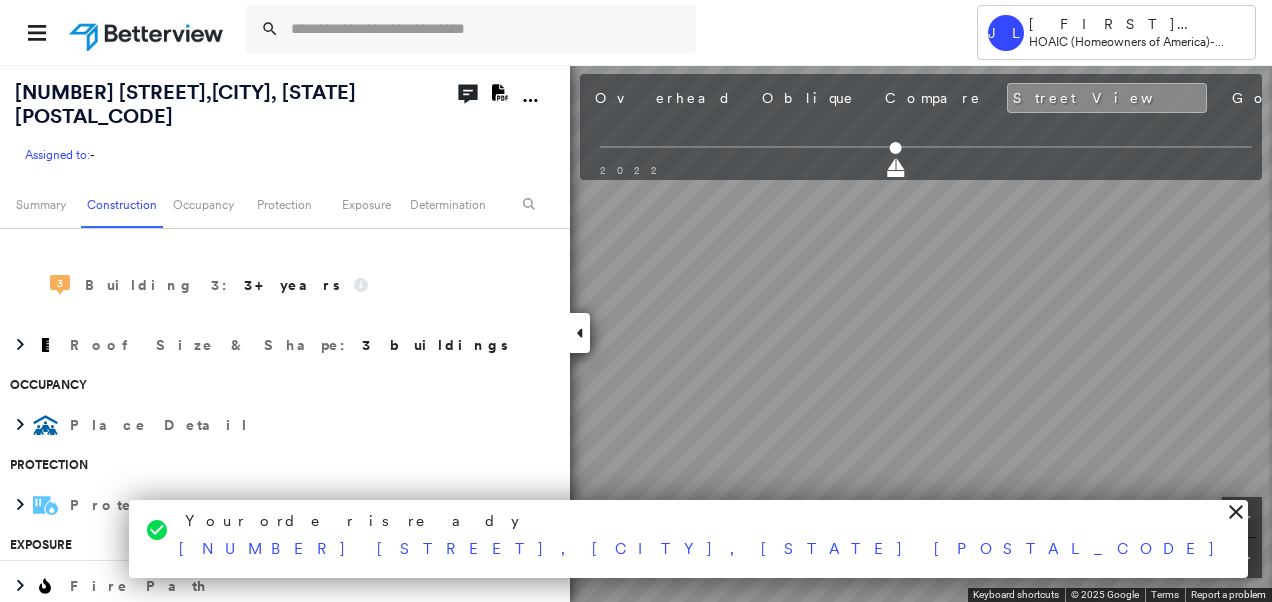click on "Tower JL [FIRST] [LAST] HOAIC (Homeowners of America)  -   Personal Lines [NUMBER] [STREET], [CITY], [STATE] [POSTAL_CODE] Assigned to:  - Assigned to:  - Assigned to:  - Open Comments Download PDF Report Summary Construction Occupancy Protection Exposure Determination Overhead Obliques Street View Roof Spotlight™ Index :  79-95 out of 100 0 100 25 50 75 3 2 1 Building Roof Scores 3 Buildings Policy Information Flags :  3 (0 cleared, 3 uncleared) Wildfire Risk Score Value :  8 Analysis dpv vacant :  Y Assessment LSale Recording Date :  N/A RDI :  Residential Owner Name :  N/A Geocode Construction Roof Spotlights :  Staining, Overhang, Chimney, Satellite Dish Property Features :  Patio Furniture Roof Age :  Building 1 is 2.5 - 3.5 years old; others 2.5 - 3.5 years old. 1 Building 1 :  2.5 - 3.5 years COMPARE Before :  [MONTH] [DAY], [YEAR] [NUMBER] ft² After :  [MONTH] [DAY], [YEAR] [NUMBER] ft² 2 Building 2 :  3+ years 3 Building 3 :  3+ years Roof Size & Shape :  3 buildings  Occupancy Place Detail Protection Protection Exposure Fire Path Crime" at bounding box center [636, 301] 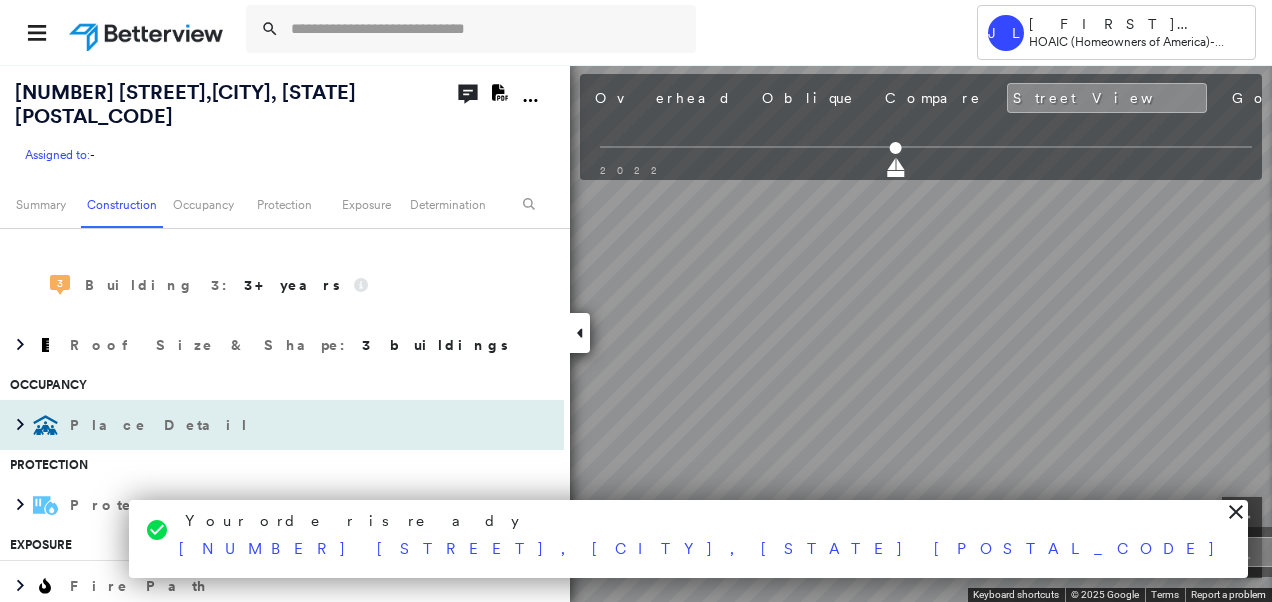 click on "[NUMBER] [STREET], [CITY], [STATE] [POSTAL_CODE] Assigned to:  - Assigned to:  - Assigned to:  - Open Comments Download PDF Report Summary Construction Occupancy Protection Exposure Determination Overhead Obliques Street View Roof Spotlight™ Index :  79-95 out of 100 0 100 25 50 75 3 2 1 Building Roof Scores 3 Buildings Policy Information Flags :  3 (0 cleared, 3 uncleared) Wildfire Risk Score Value :  8 Analysis dpv vacant :  Y Assessment LSale Recording Date :  N/A RDI :  Residential Owner Name :  N/A Geocode Construction Roof Spotlights :  Staining, Overhang, Chimney, Satellite Dish Property Features :  Patio Furniture Roof Age :  Building 1 is 2.5 - 3.5 years old; others 2.5 - 3.5 years old. 1 Building 1 :  2.5 - 3.5 years COMPARE Before :  [MONTH] [DAY], [YEAR] [NUMBER] ft² After :  [MONTH] [DAY], [YEAR] [NUMBER] ft² 2 Building 2 :  3+ years 3 Building 3 :  3+ years Roof Size & Shape :  3 buildings  Occupancy Place Detail Protection Protection Exposure Fire Path Crime Regional Hazard: 3   out of  5 Additional Perils Guidewire HazardHub :" at bounding box center [636, 333] 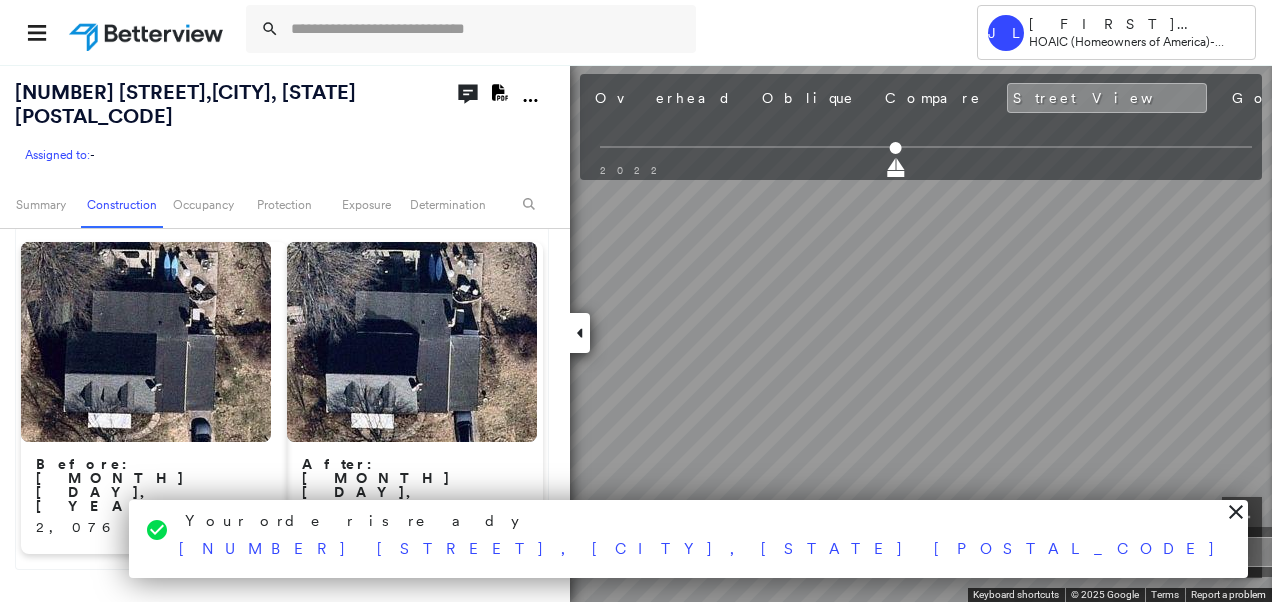 scroll, scrollTop: 700, scrollLeft: 0, axis: vertical 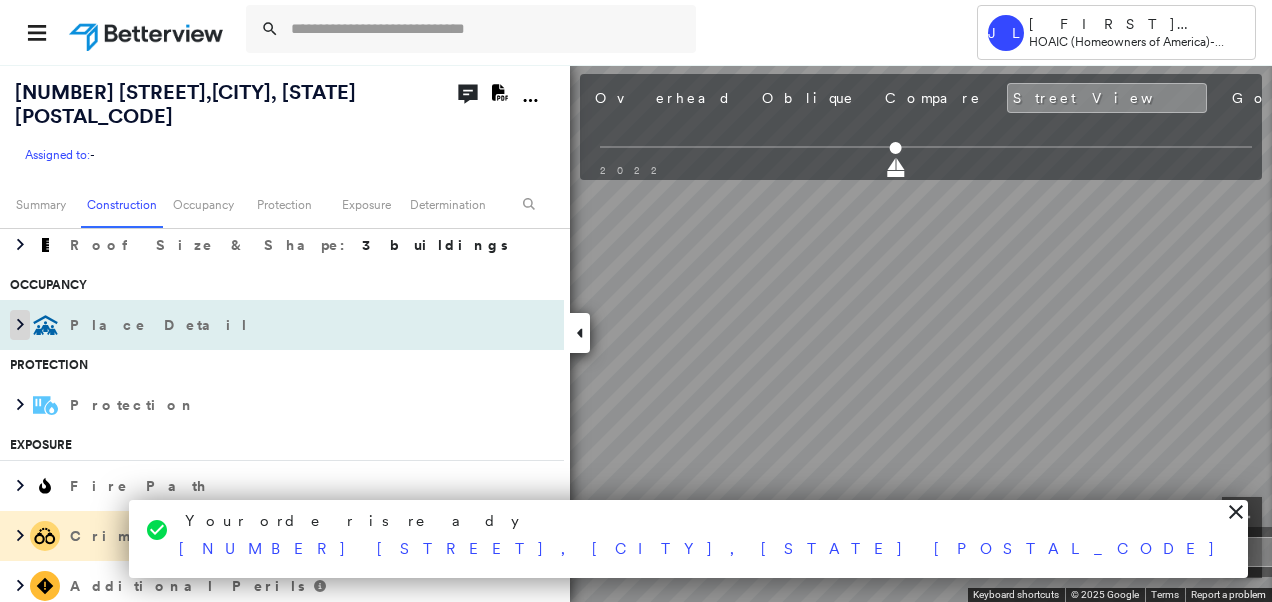 click at bounding box center [20, 325] 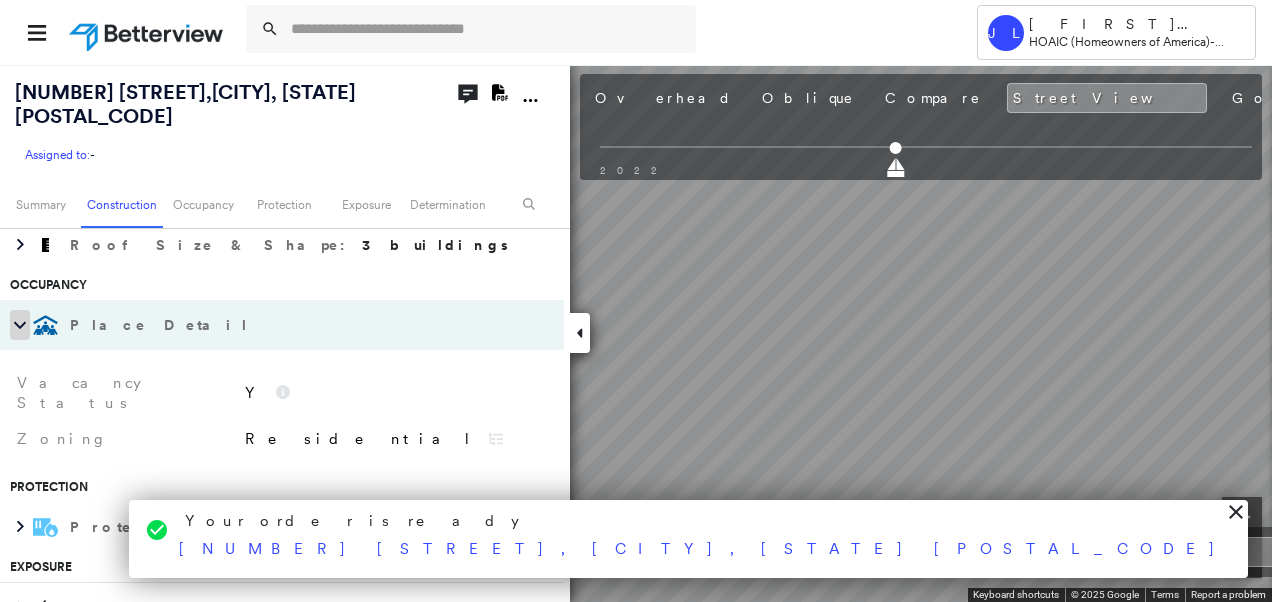 click at bounding box center [20, 325] 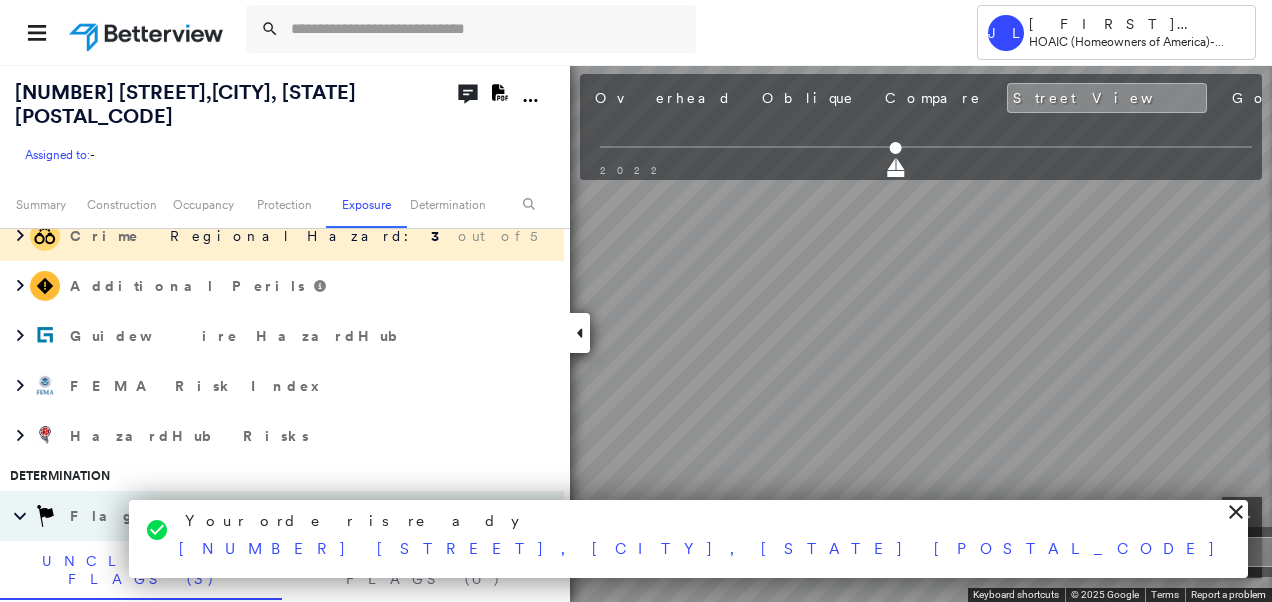 scroll, scrollTop: 2100, scrollLeft: 0, axis: vertical 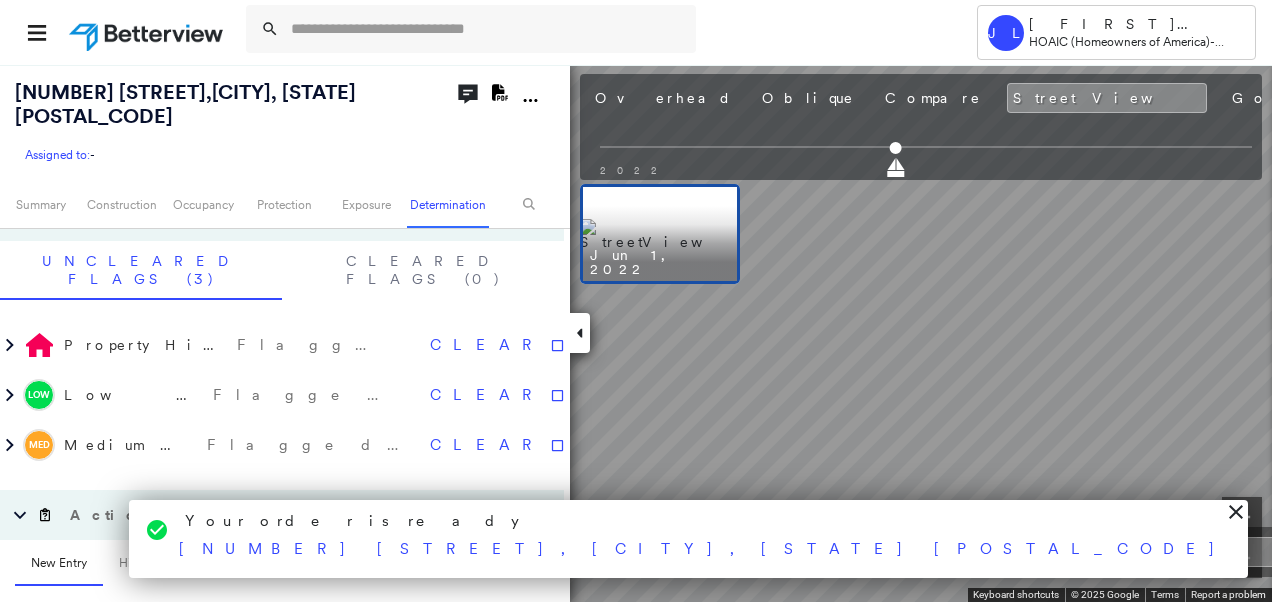 click on "Overhead Oblique Compare Street View Google Photos" at bounding box center [1005, 98] 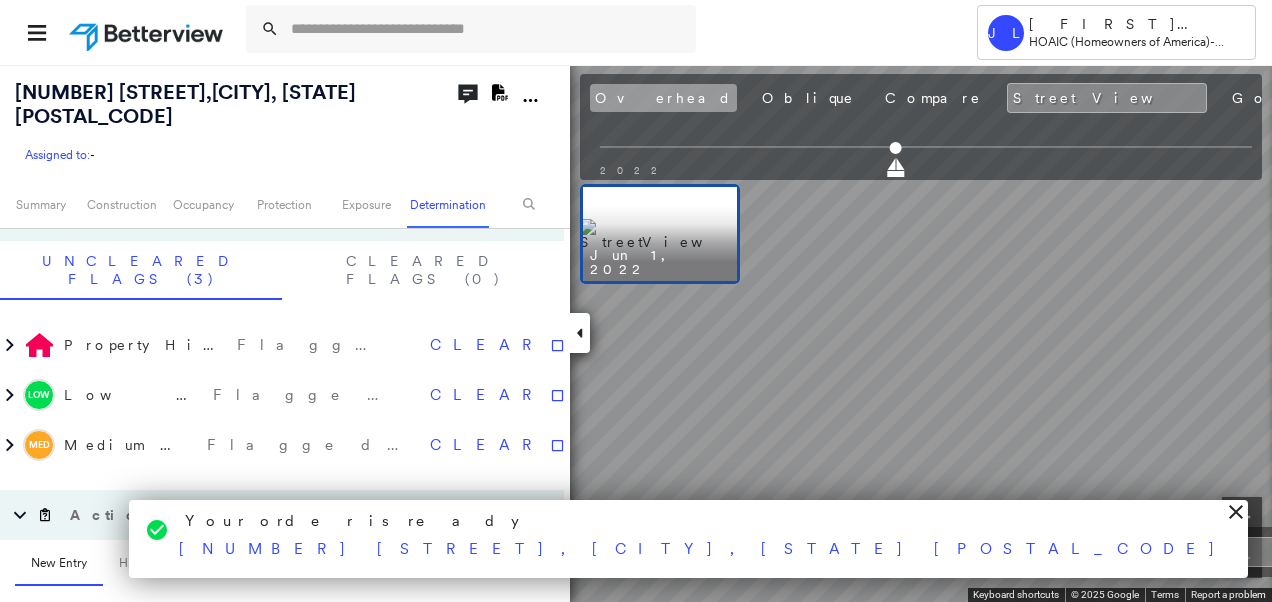 click on "Overhead" at bounding box center [663, 98] 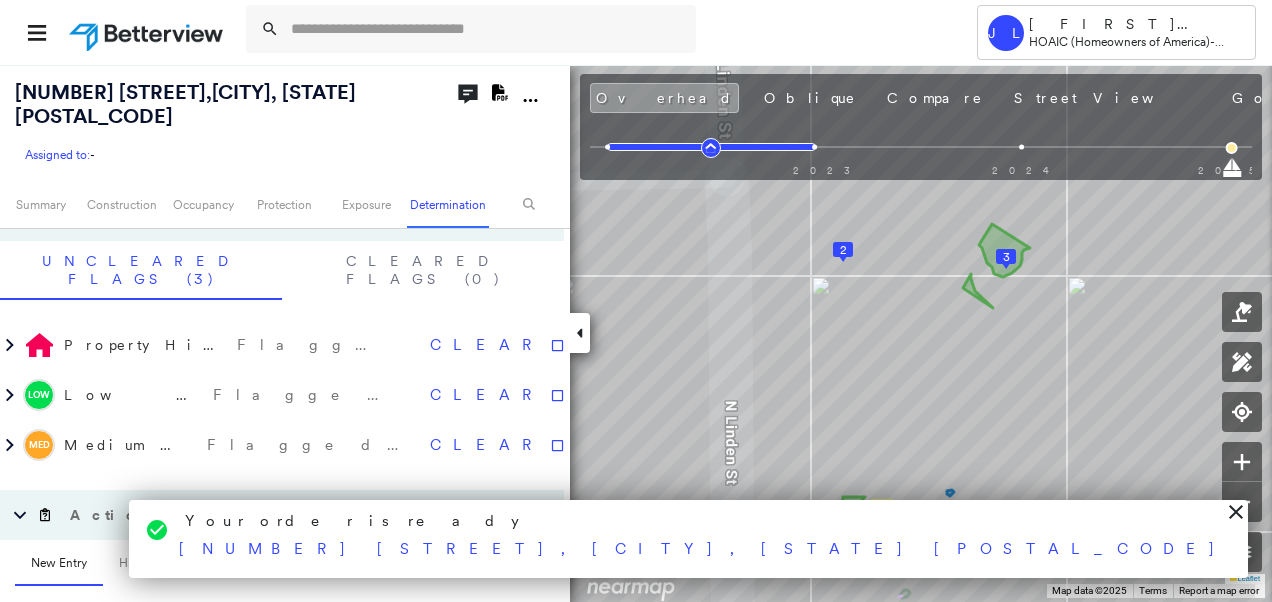 scroll, scrollTop: 1600, scrollLeft: 0, axis: vertical 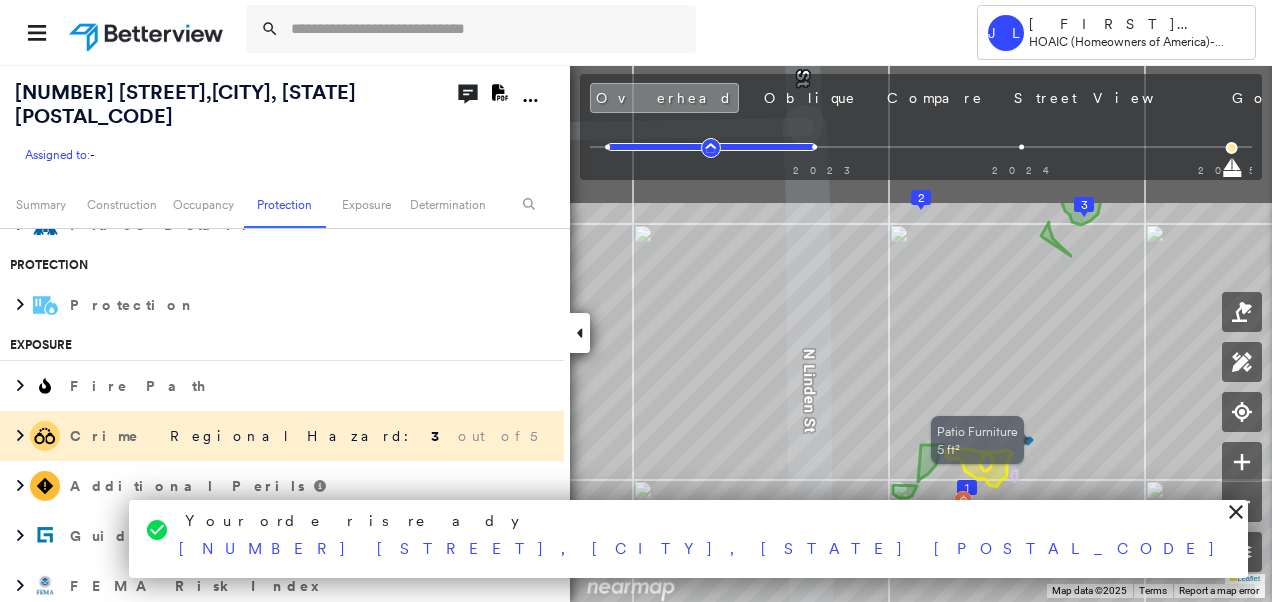 drag, startPoint x: 810, startPoint y: 251, endPoint x: 1028, endPoint y: 445, distance: 291.82187 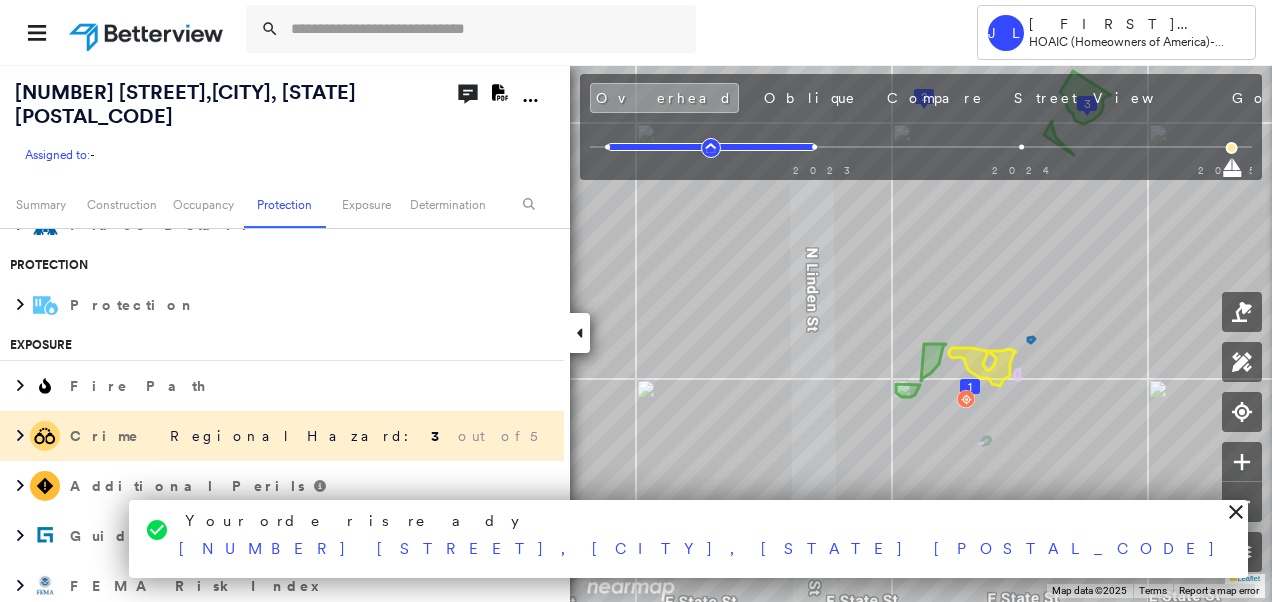 drag, startPoint x: 600, startPoint y: 87, endPoint x: 479, endPoint y: 108, distance: 122.80879 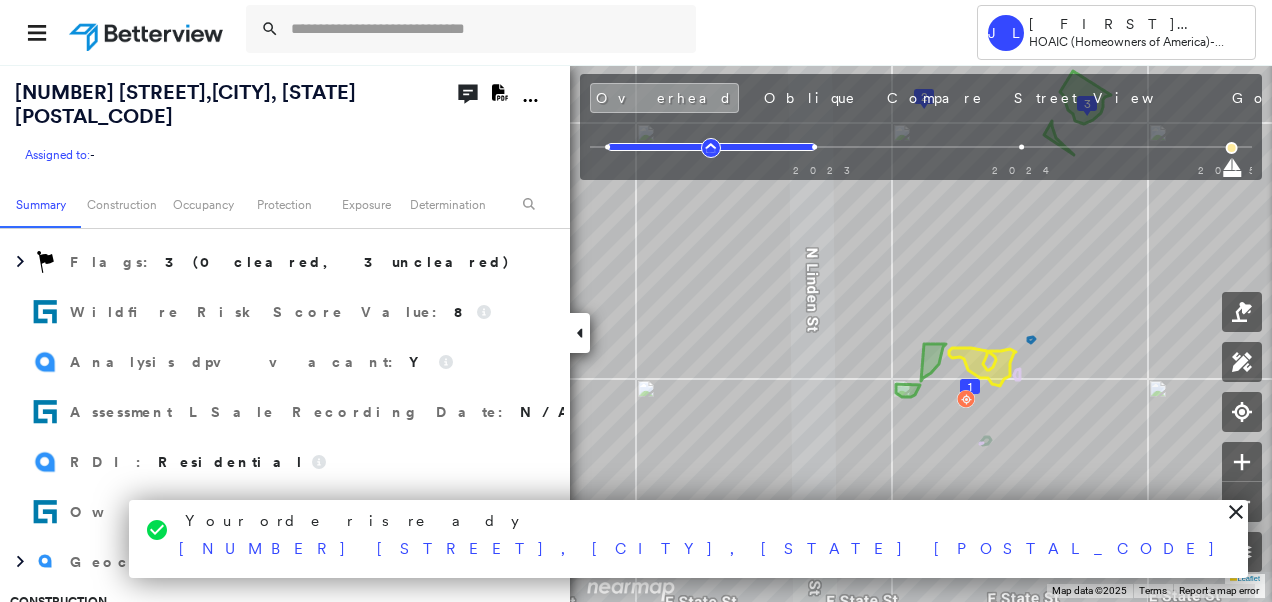 scroll, scrollTop: 0, scrollLeft: 0, axis: both 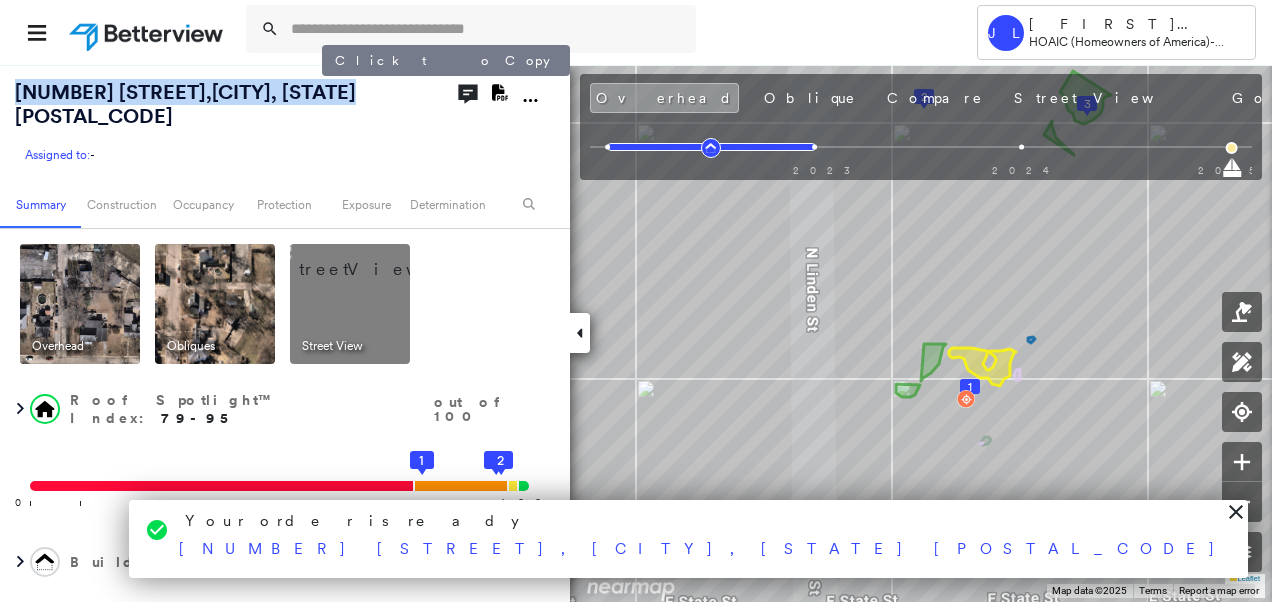 drag, startPoint x: 11, startPoint y: 92, endPoint x: 320, endPoint y: 90, distance: 309.00647 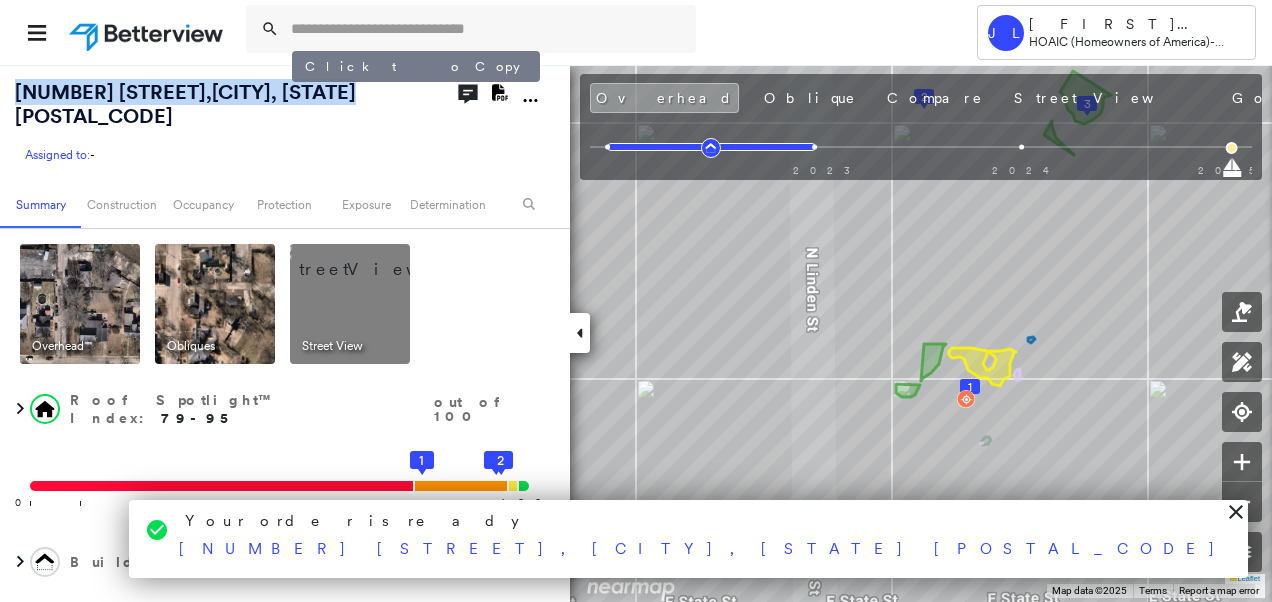 copy on "[NUMBER] [STREET] , [CITY], [STATE] [POSTAL_CODE]" 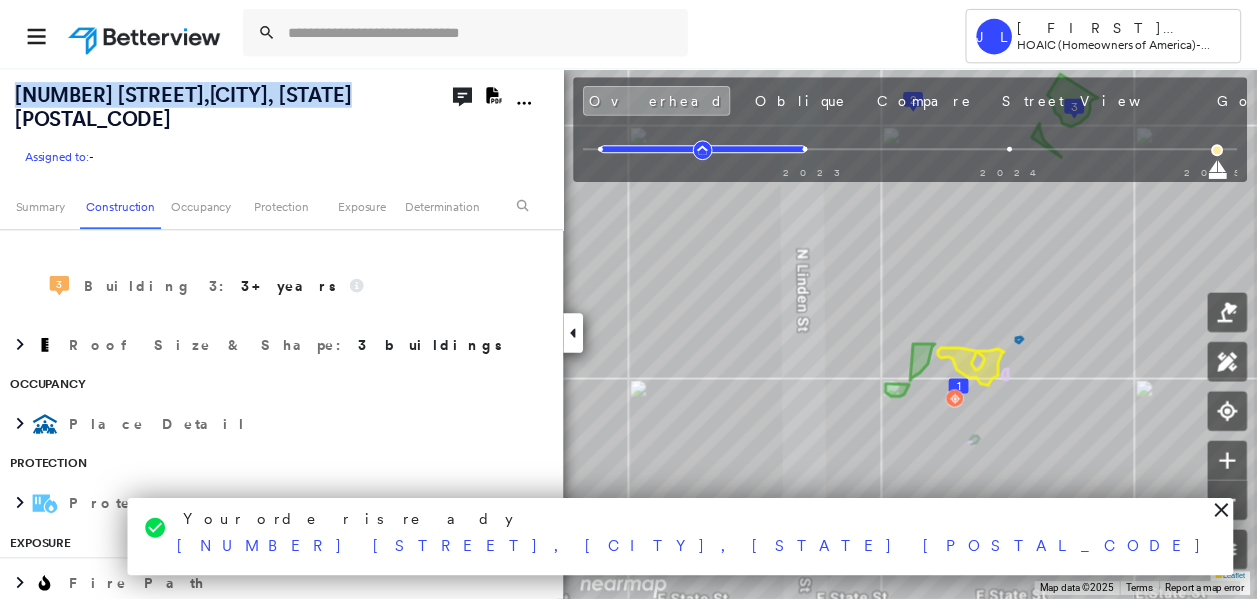 scroll, scrollTop: 2000, scrollLeft: 0, axis: vertical 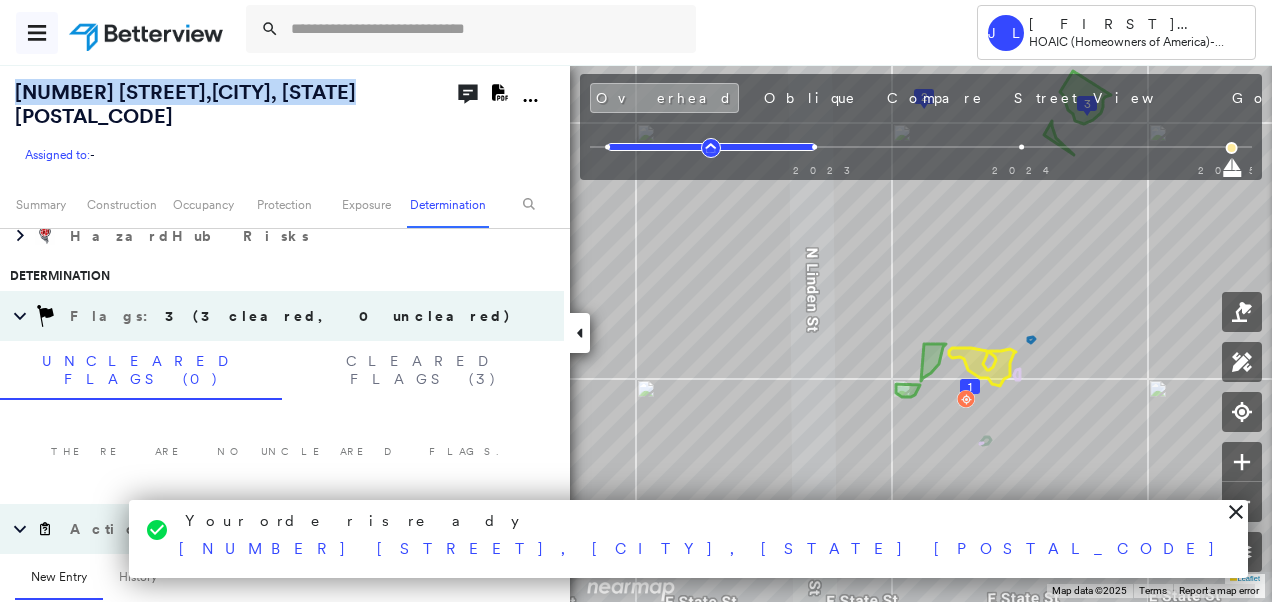 click 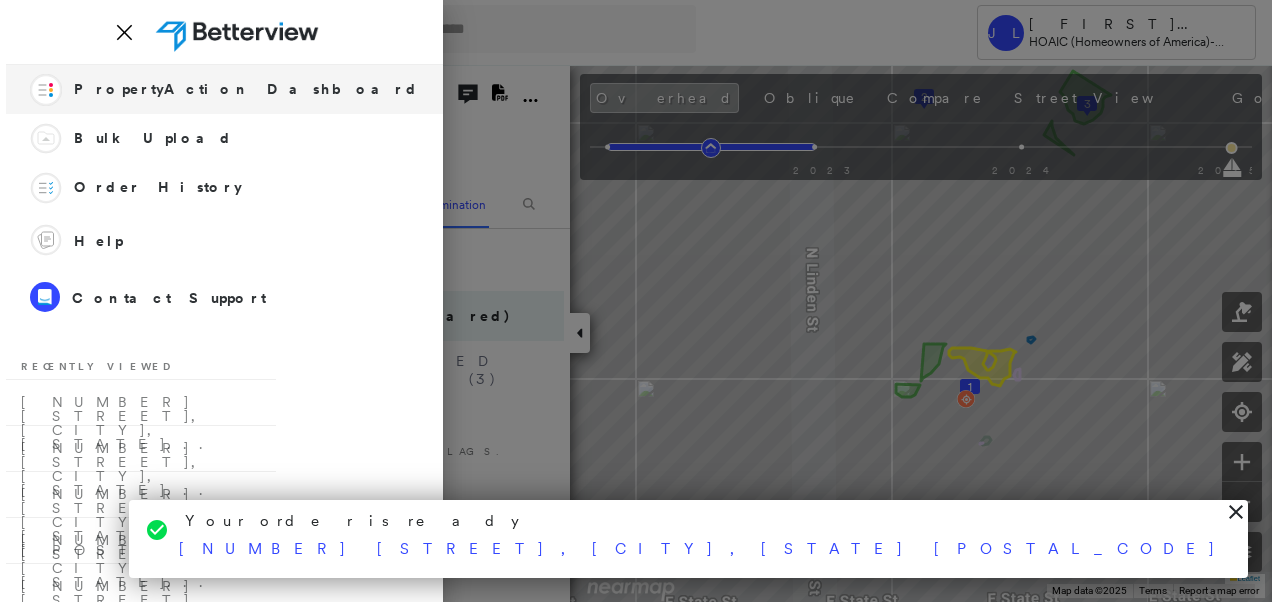 click on "PropertyAction Dashboard" at bounding box center (246, 89) 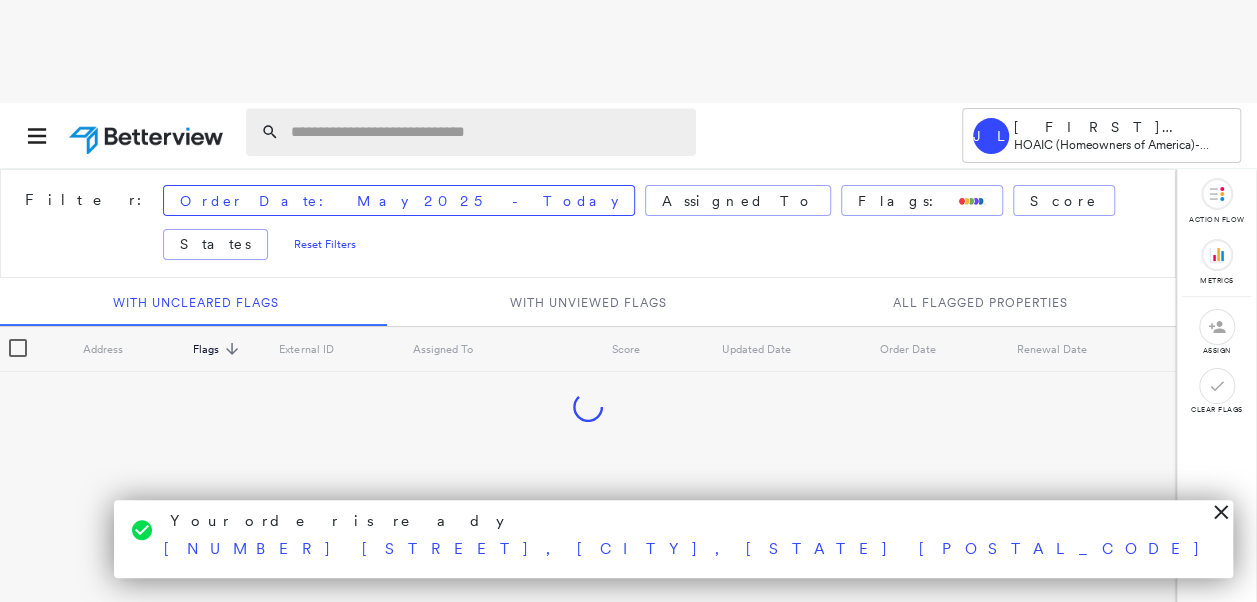 click at bounding box center [487, 132] 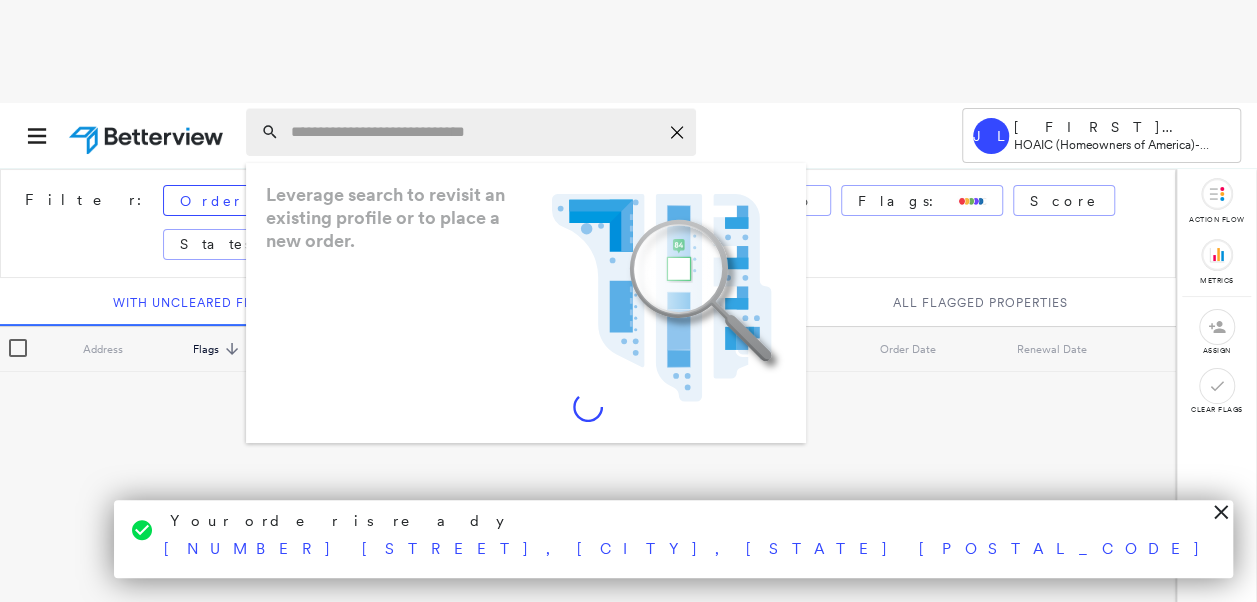 paste on "**********" 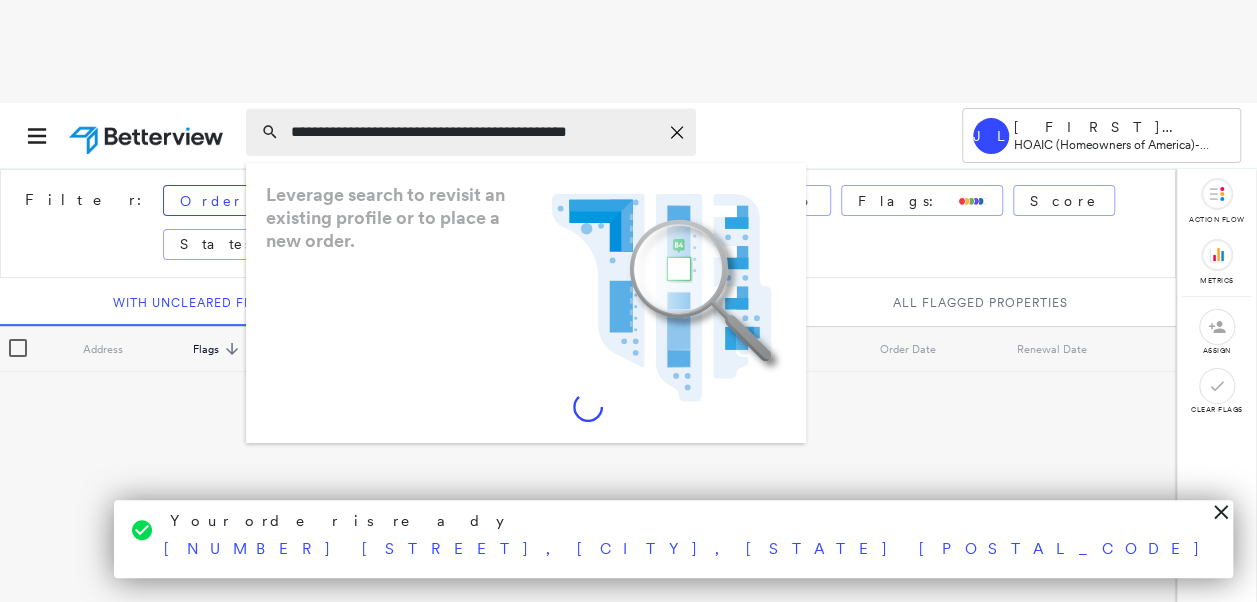 scroll, scrollTop: 0, scrollLeft: 30, axis: horizontal 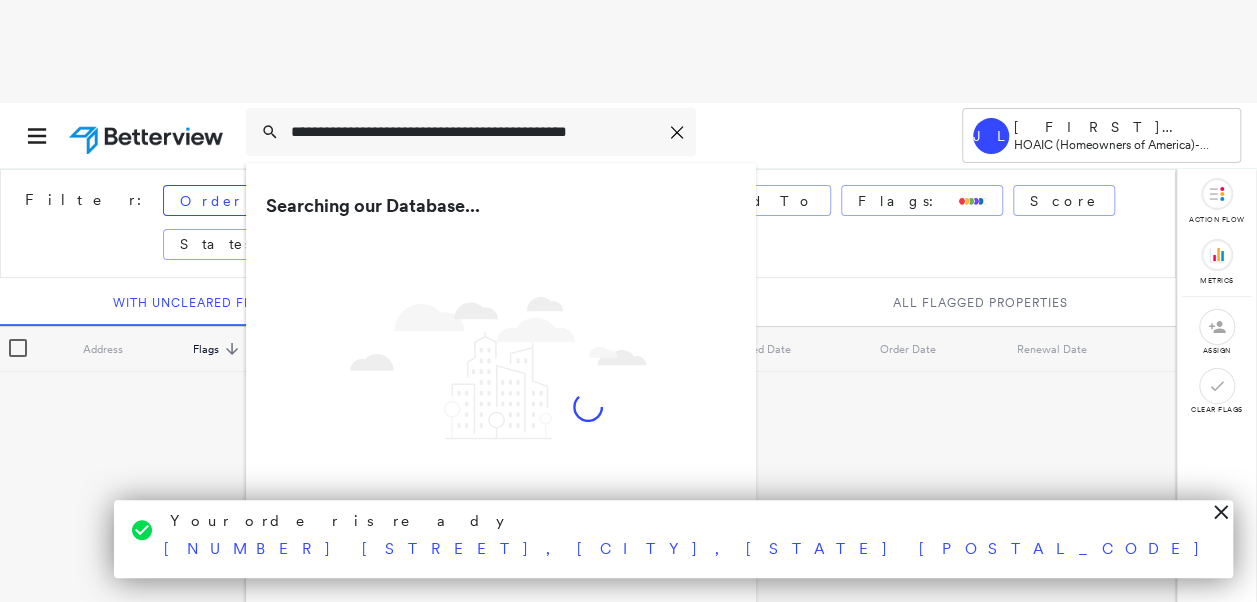 type on "**********" 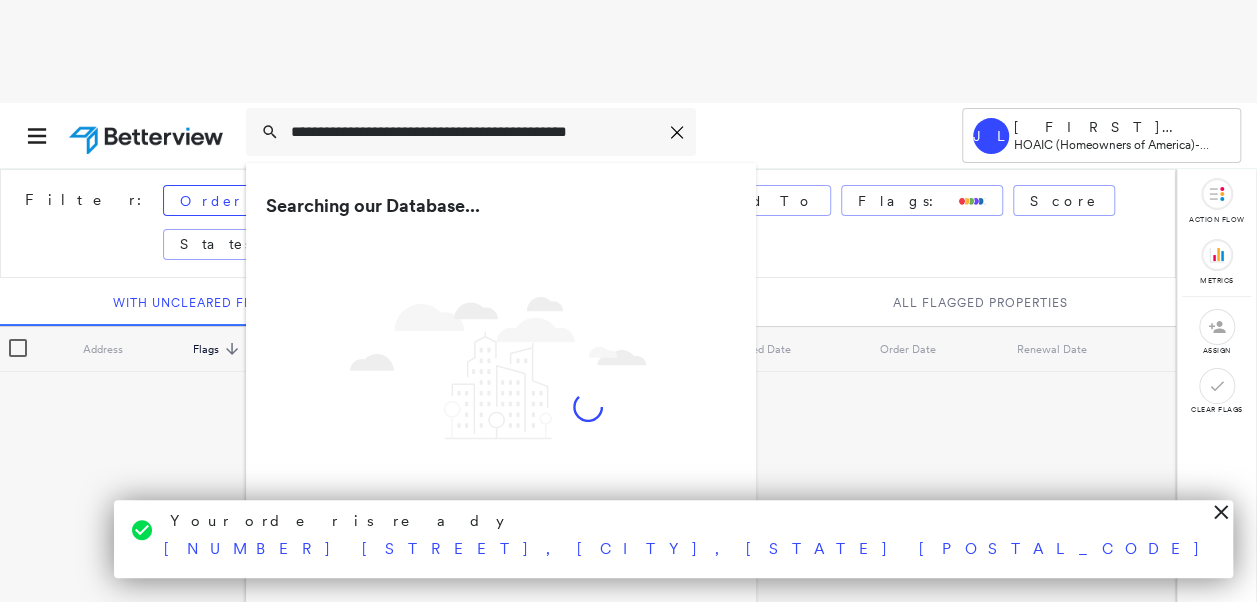 scroll, scrollTop: 0, scrollLeft: 0, axis: both 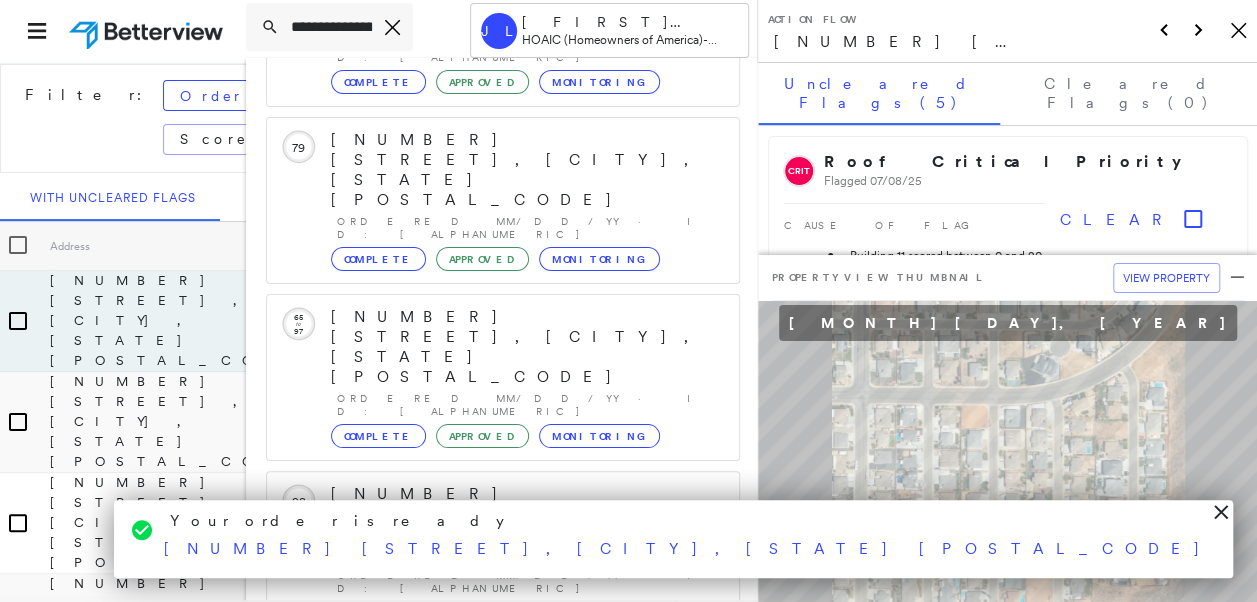 click on "Show  5  more existing properties" at bounding box center (504, 858) 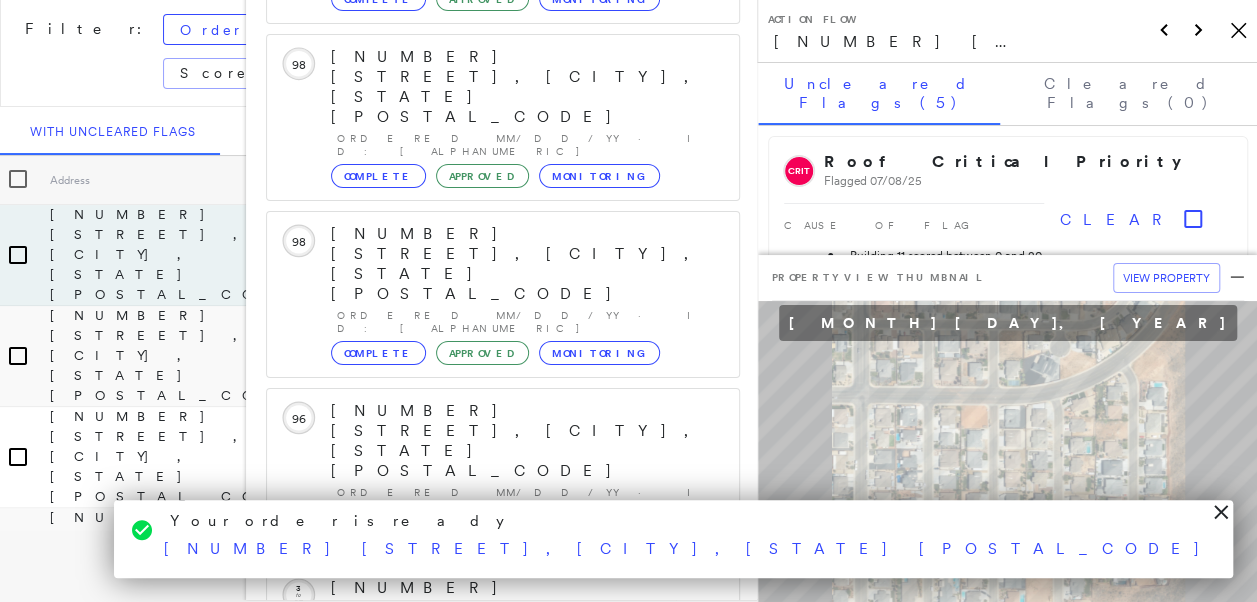 scroll, scrollTop: 719, scrollLeft: 0, axis: vertical 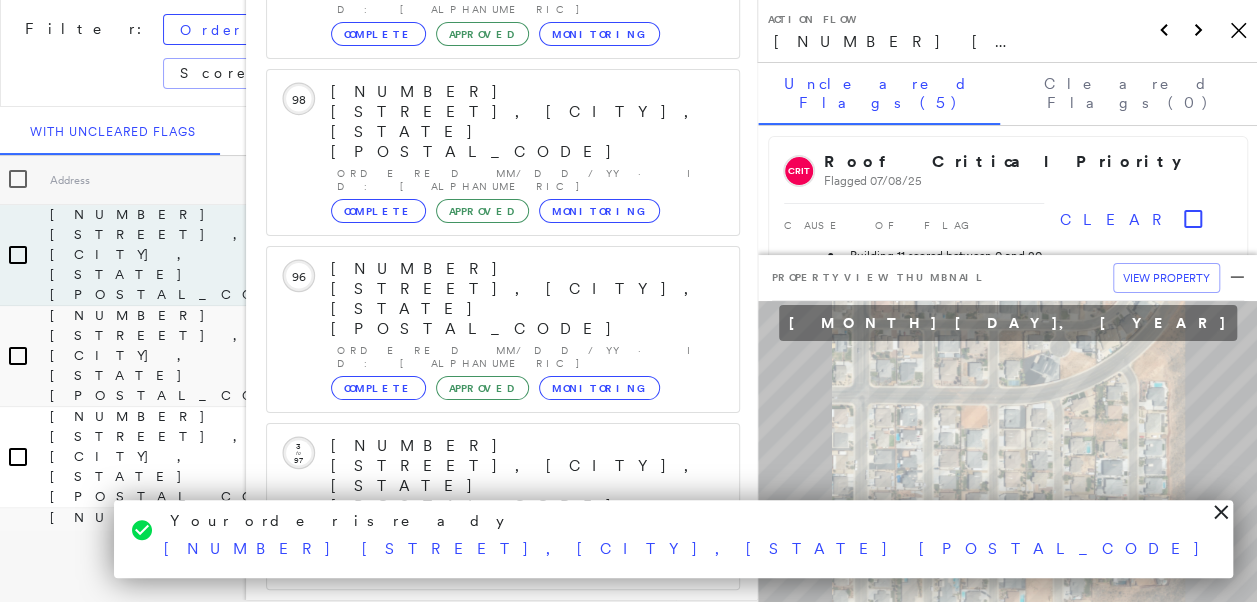 click on "[NUMBER] [STREET], [CITY], [STATE] [POSTAL_CODE]" at bounding box center (491, 1309) 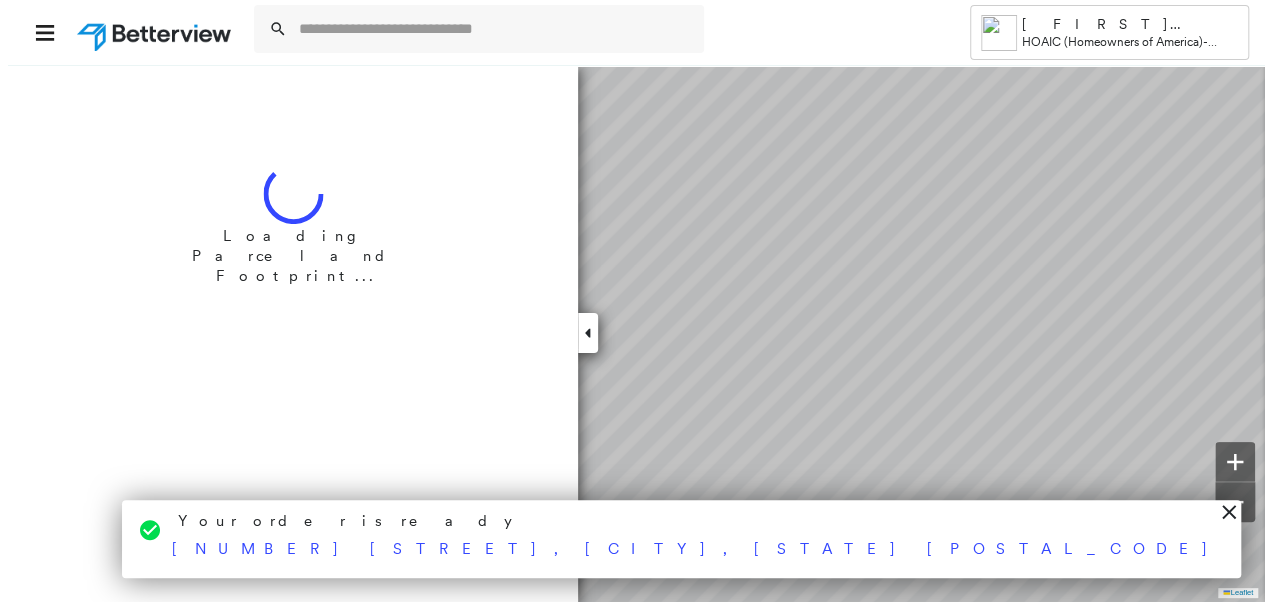 scroll, scrollTop: 0, scrollLeft: 0, axis: both 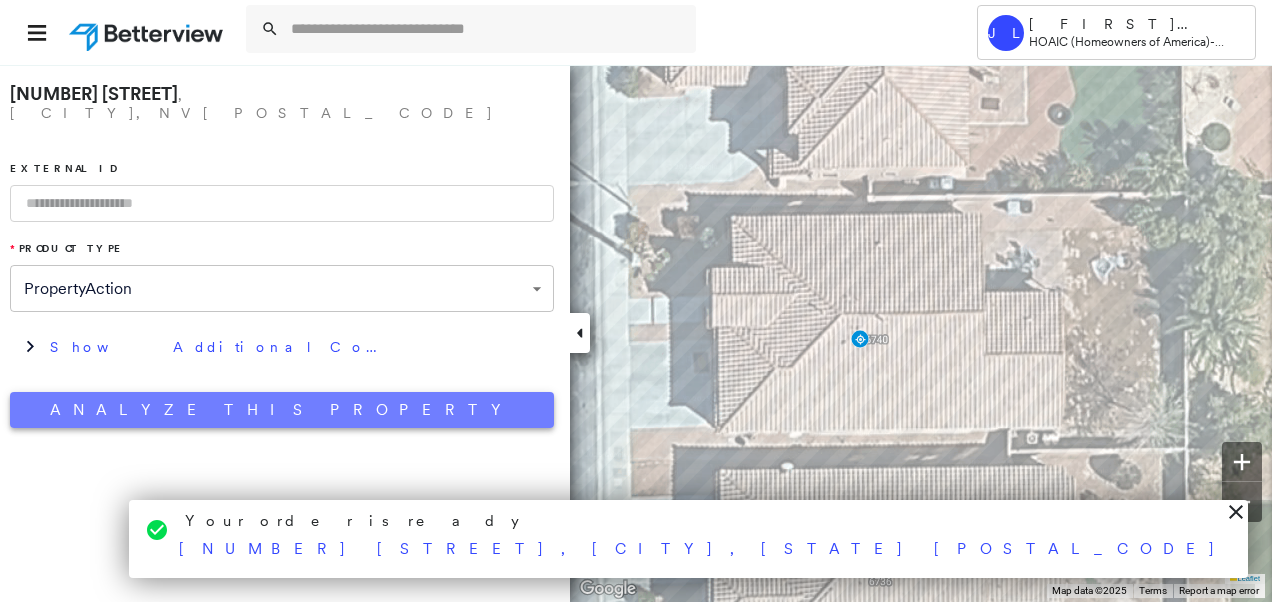 click on "Analyze This Property" at bounding box center (282, 410) 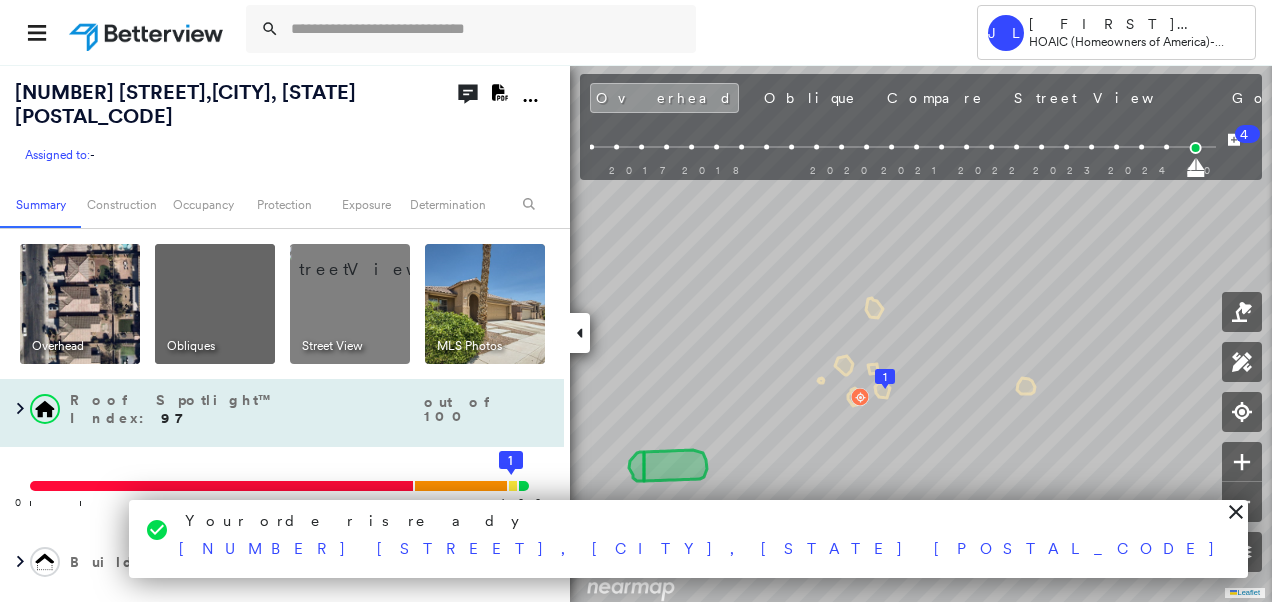 scroll, scrollTop: 0, scrollLeft: 0, axis: both 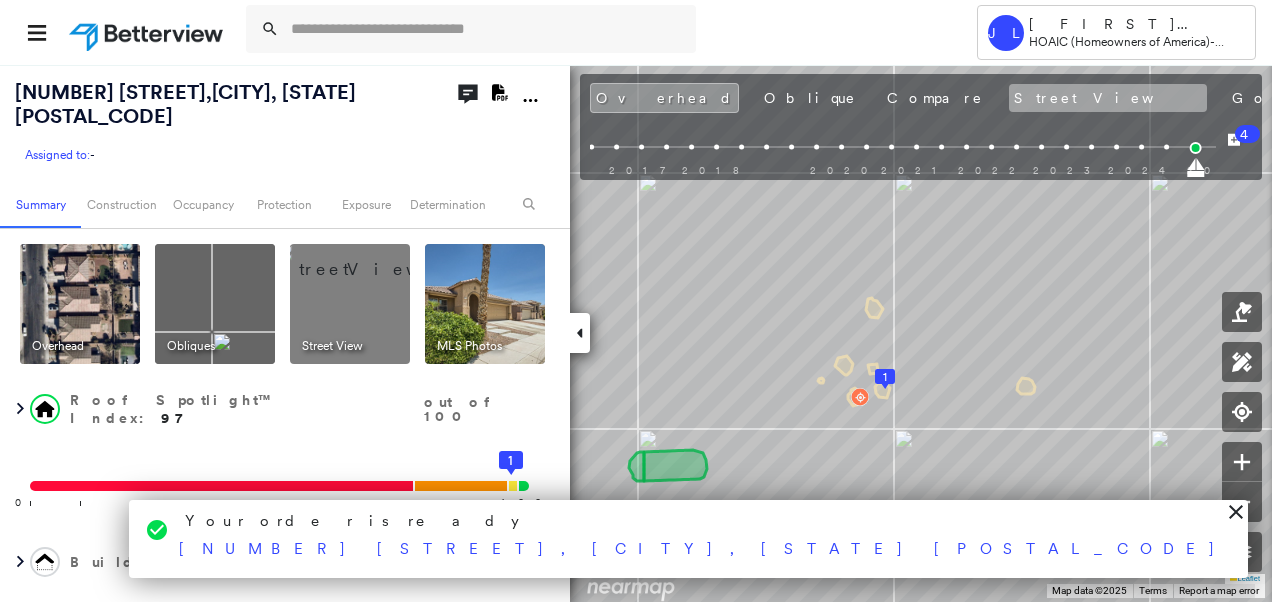 click on "Street View" at bounding box center [1108, 98] 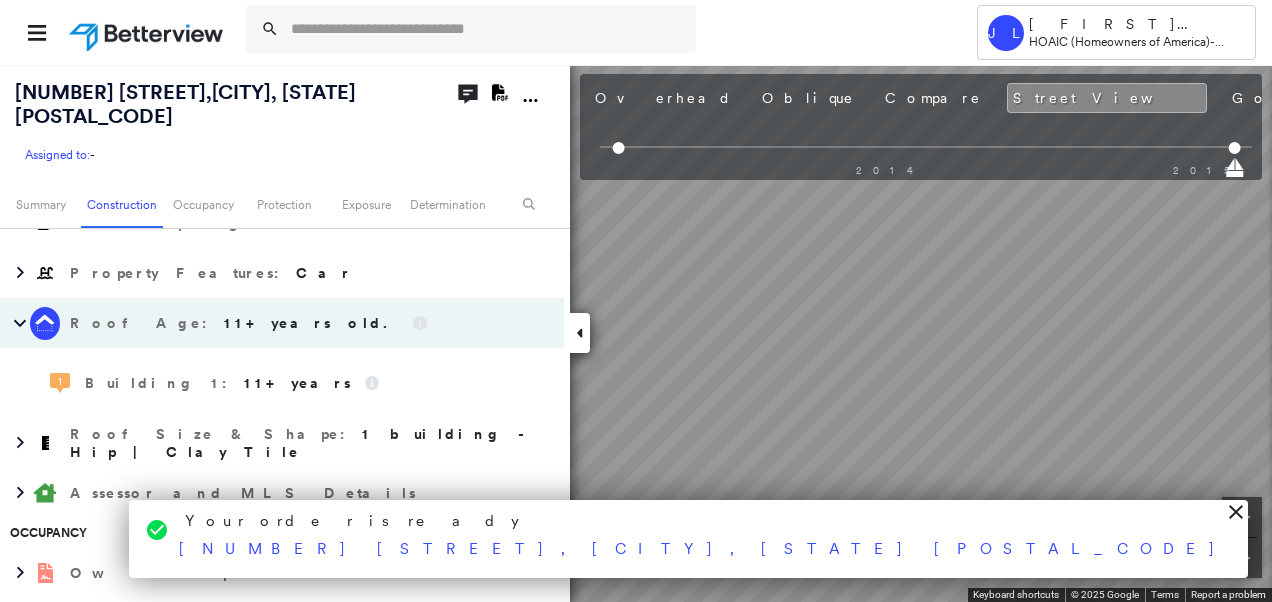 scroll, scrollTop: 1119, scrollLeft: 0, axis: vertical 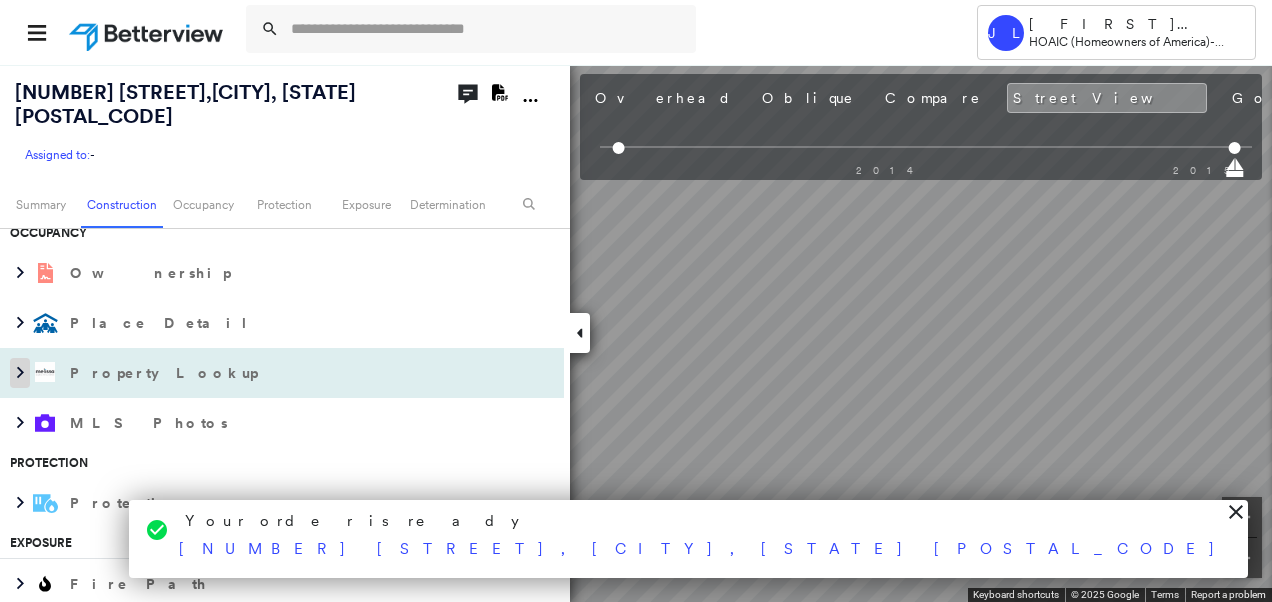 click 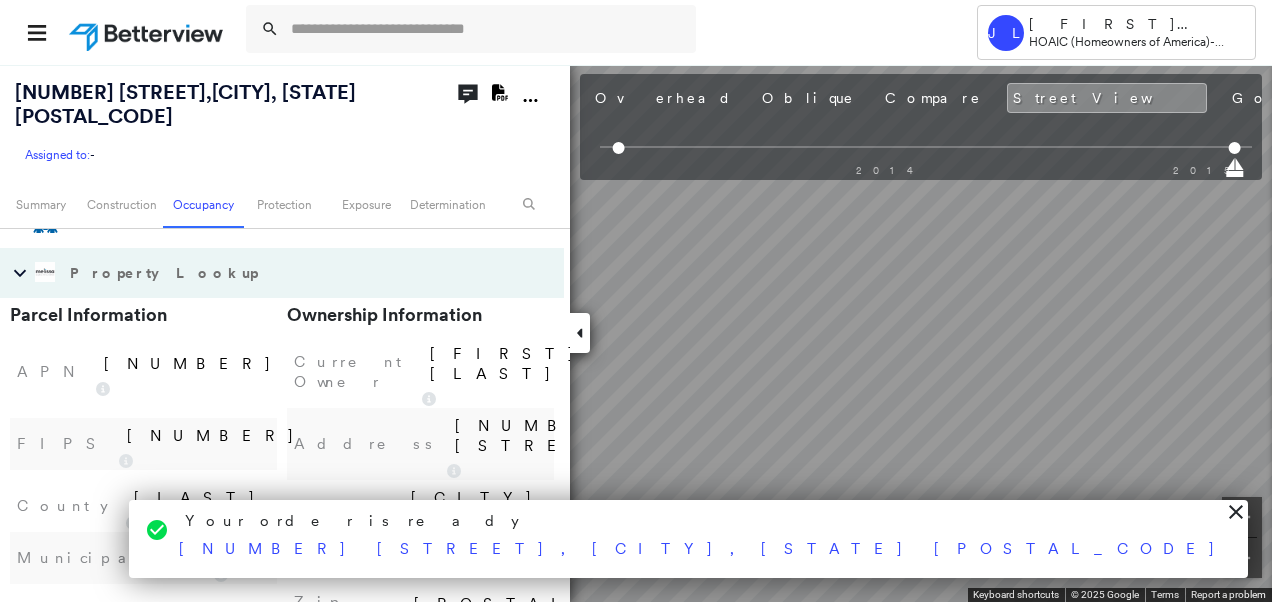 scroll, scrollTop: 1419, scrollLeft: 0, axis: vertical 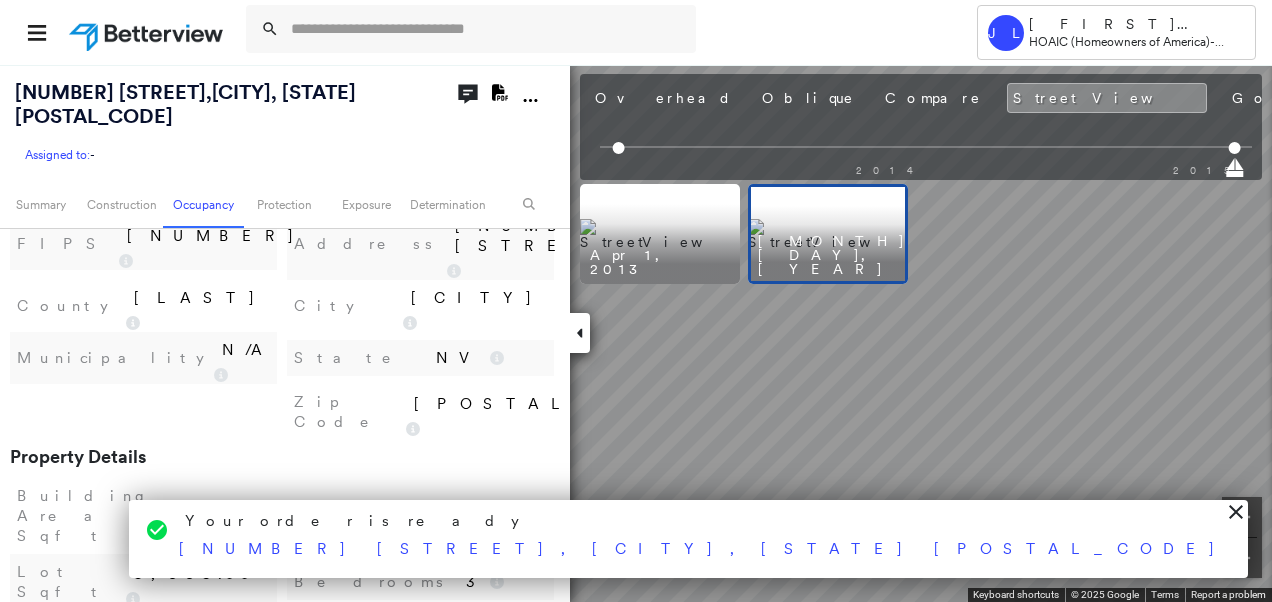 drag, startPoint x: 620, startPoint y: 96, endPoint x: 652, endPoint y: 123, distance: 41.868843 